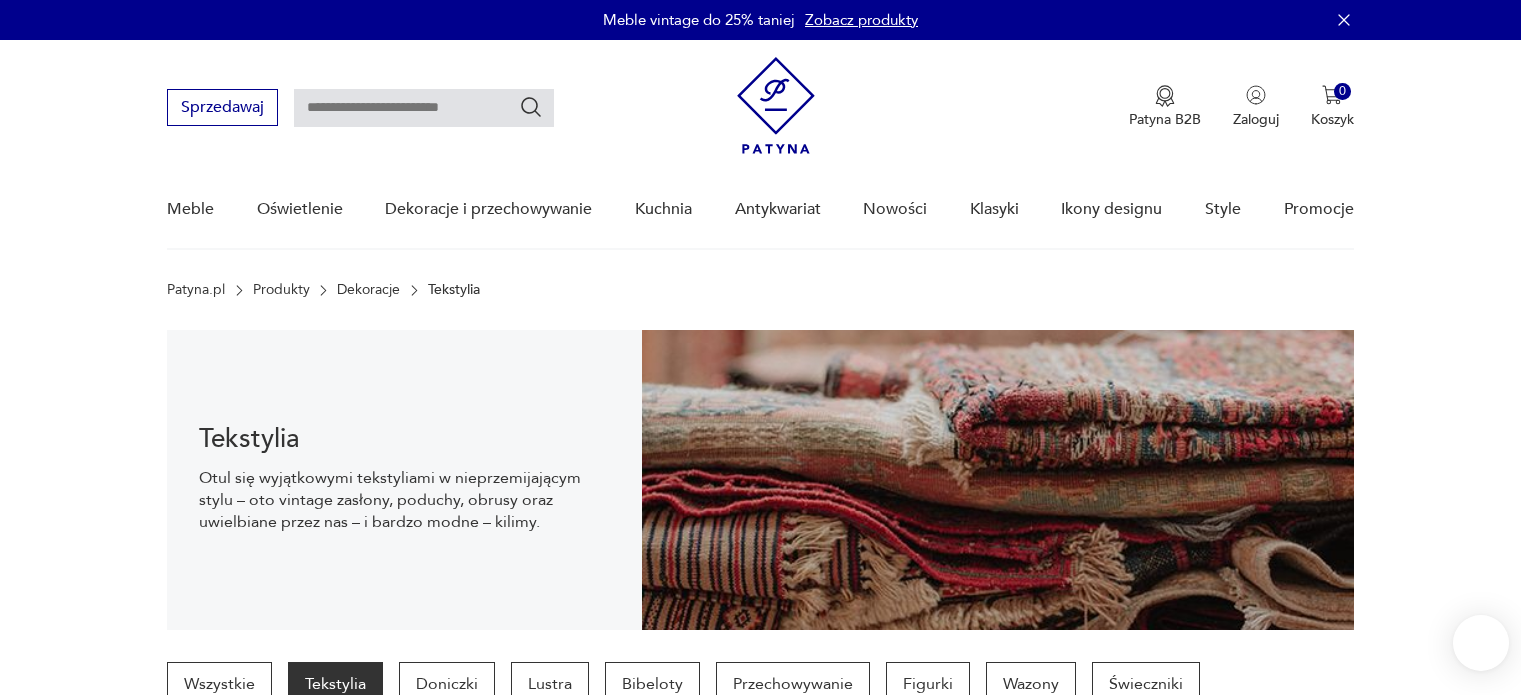 scroll, scrollTop: 261, scrollLeft: 0, axis: vertical 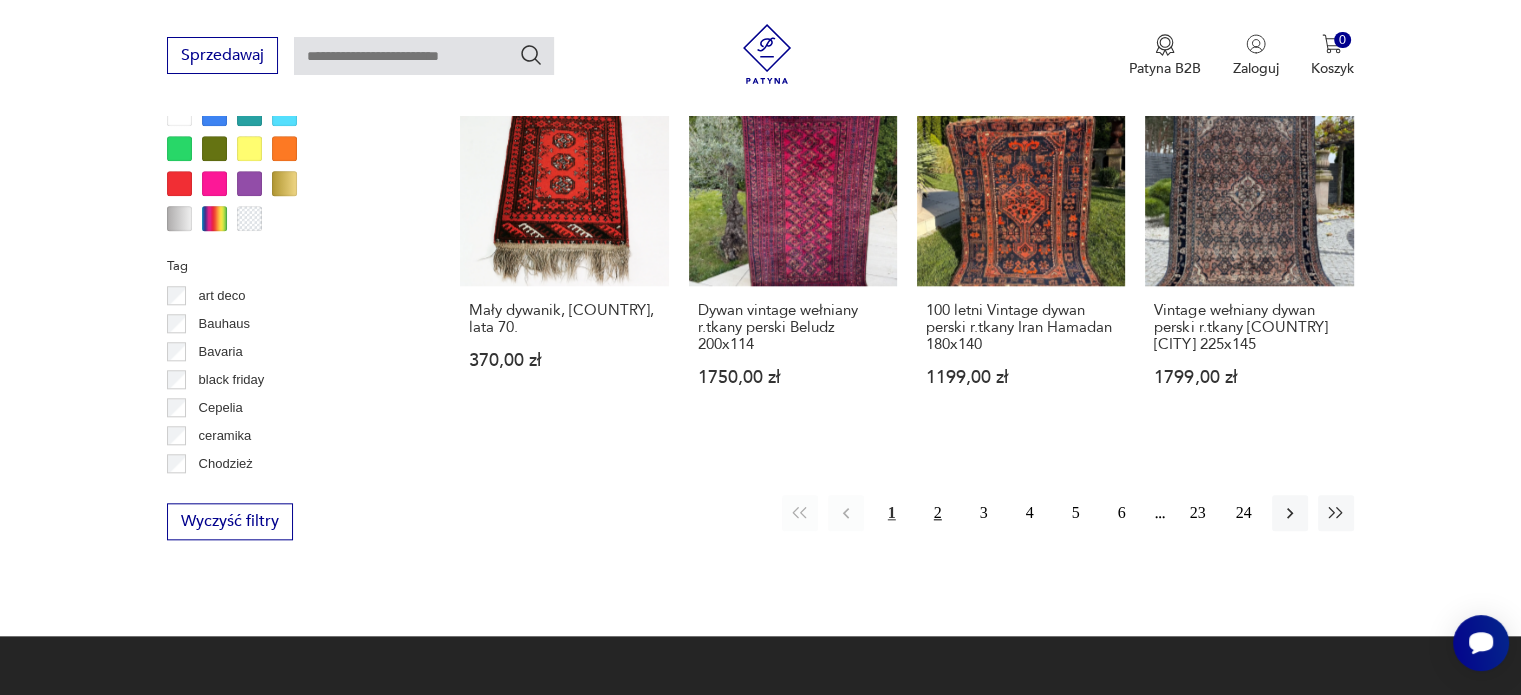 click on "2" at bounding box center [938, 513] 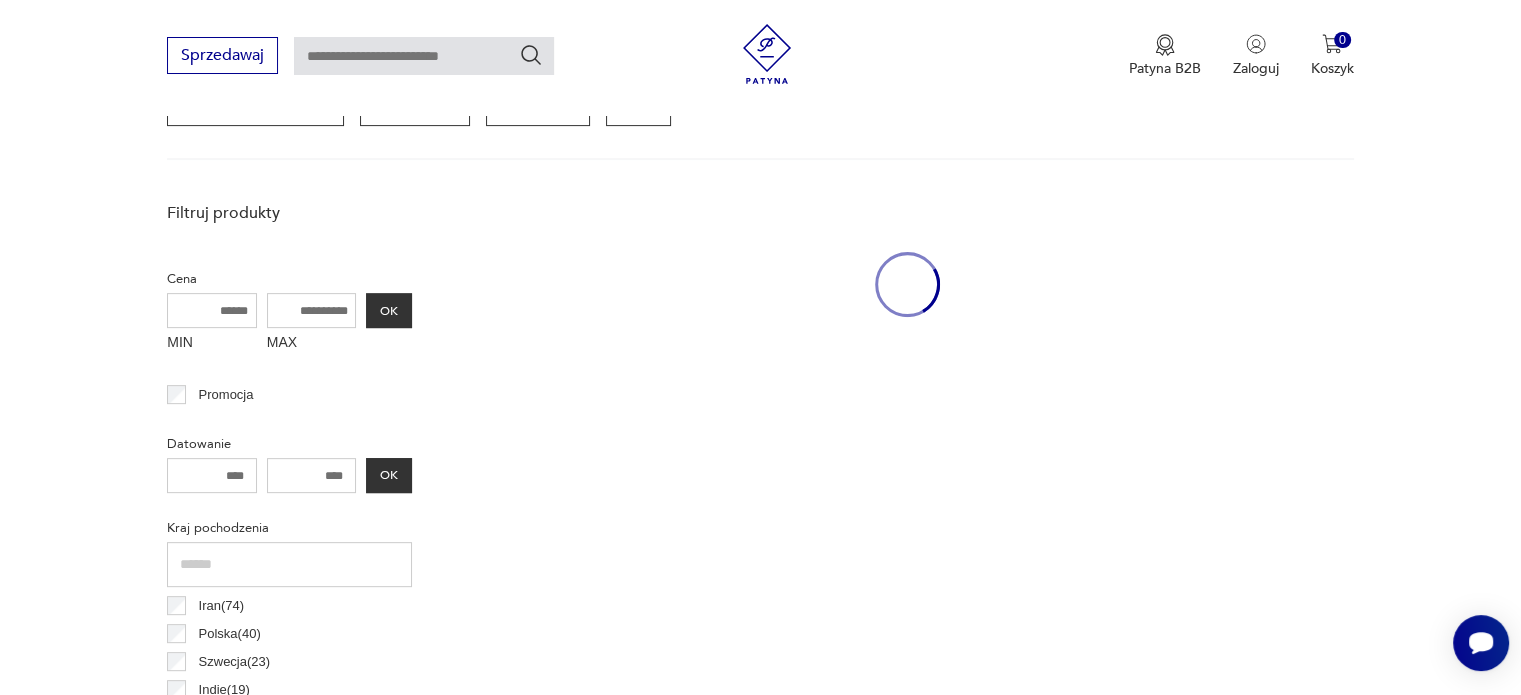 scroll, scrollTop: 530, scrollLeft: 0, axis: vertical 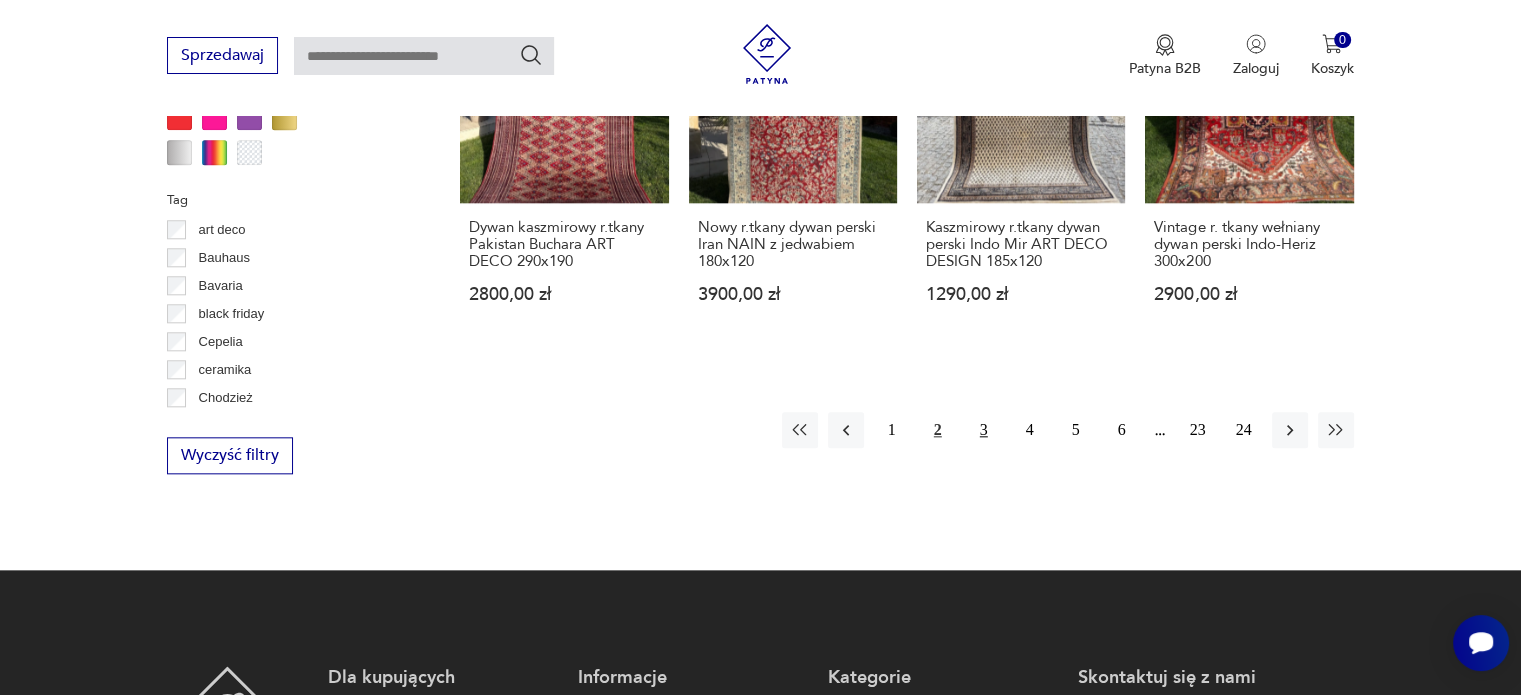 click on "3" at bounding box center (984, 430) 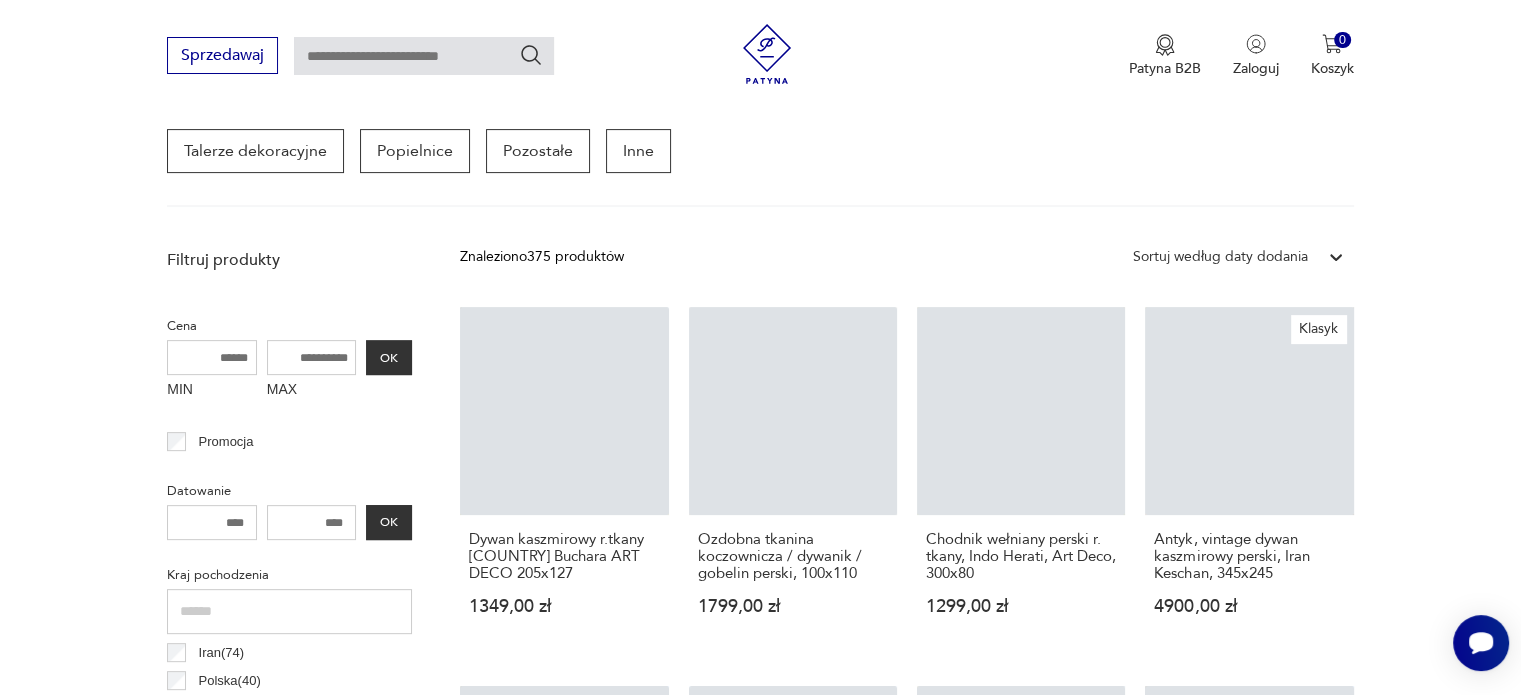 scroll, scrollTop: 530, scrollLeft: 0, axis: vertical 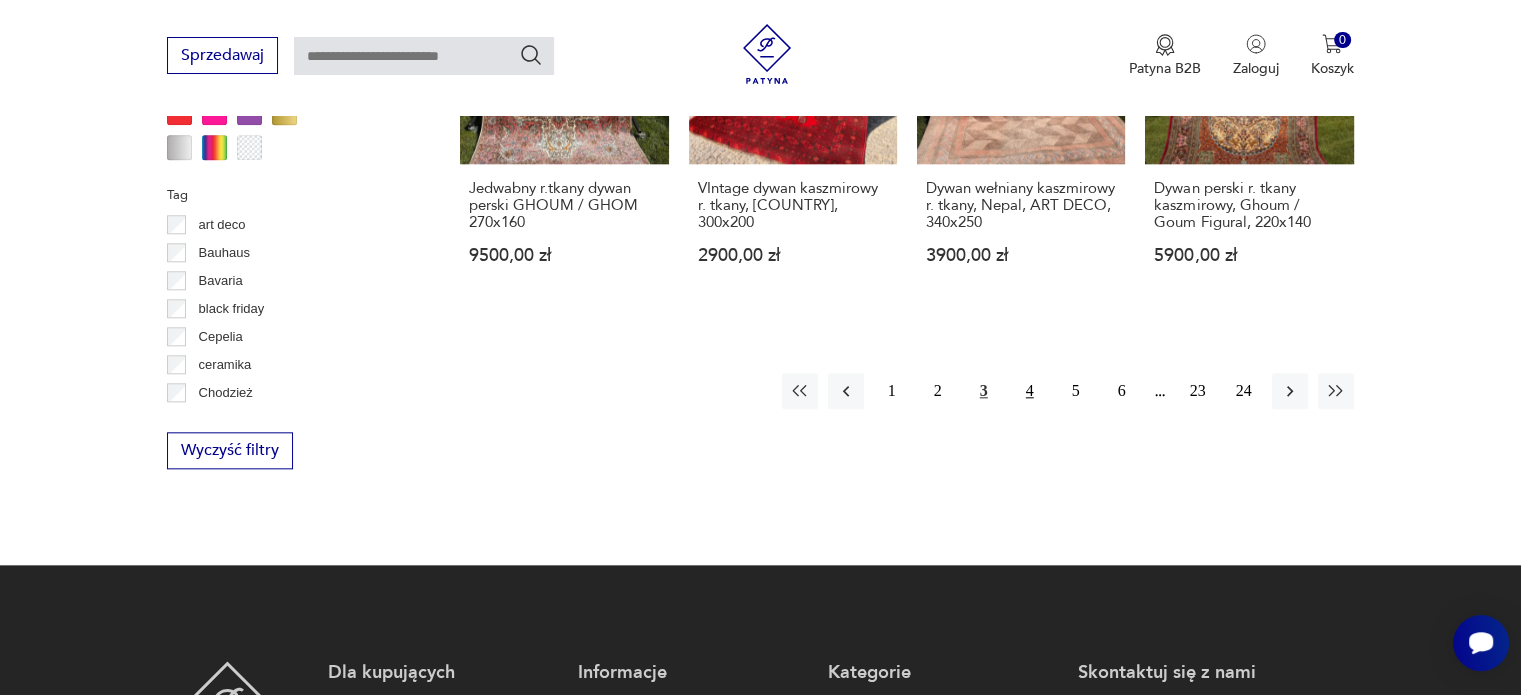 click on "4" at bounding box center [1030, 391] 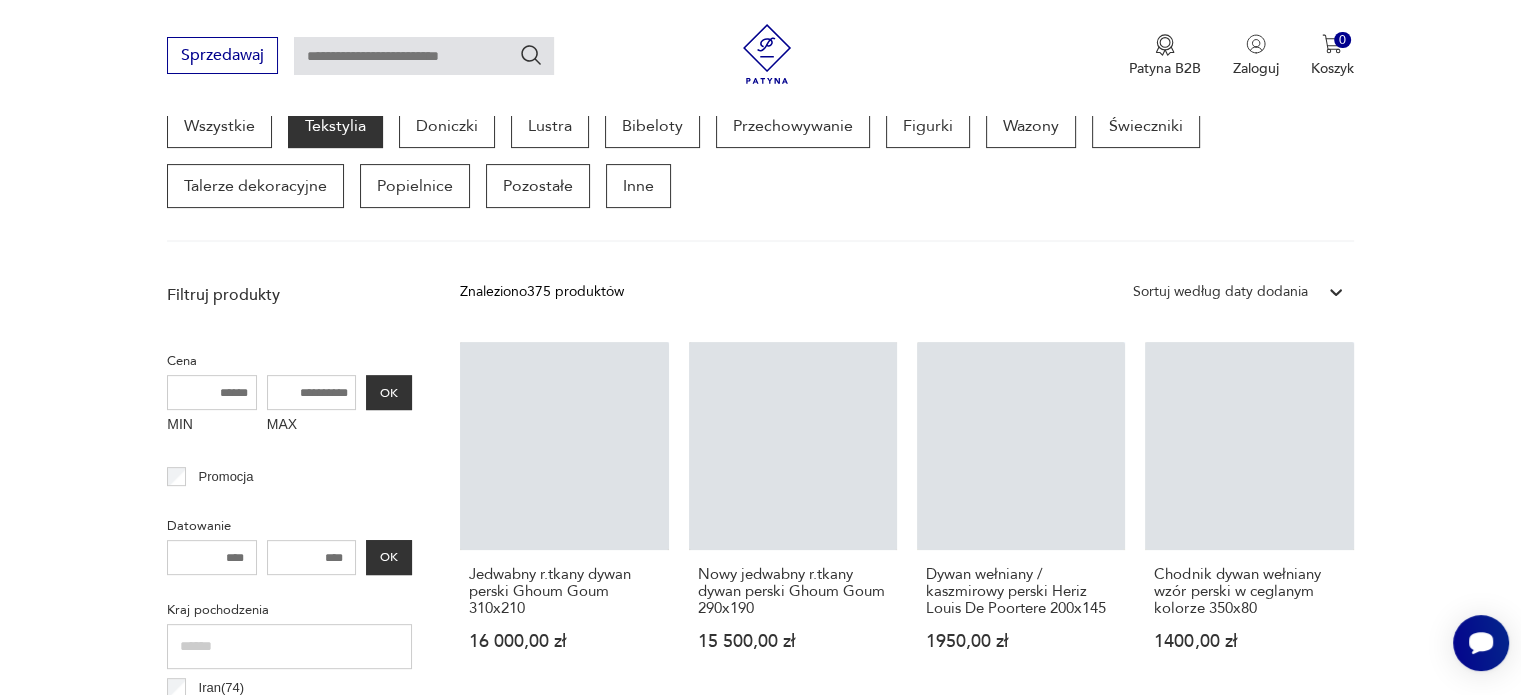 scroll, scrollTop: 530, scrollLeft: 0, axis: vertical 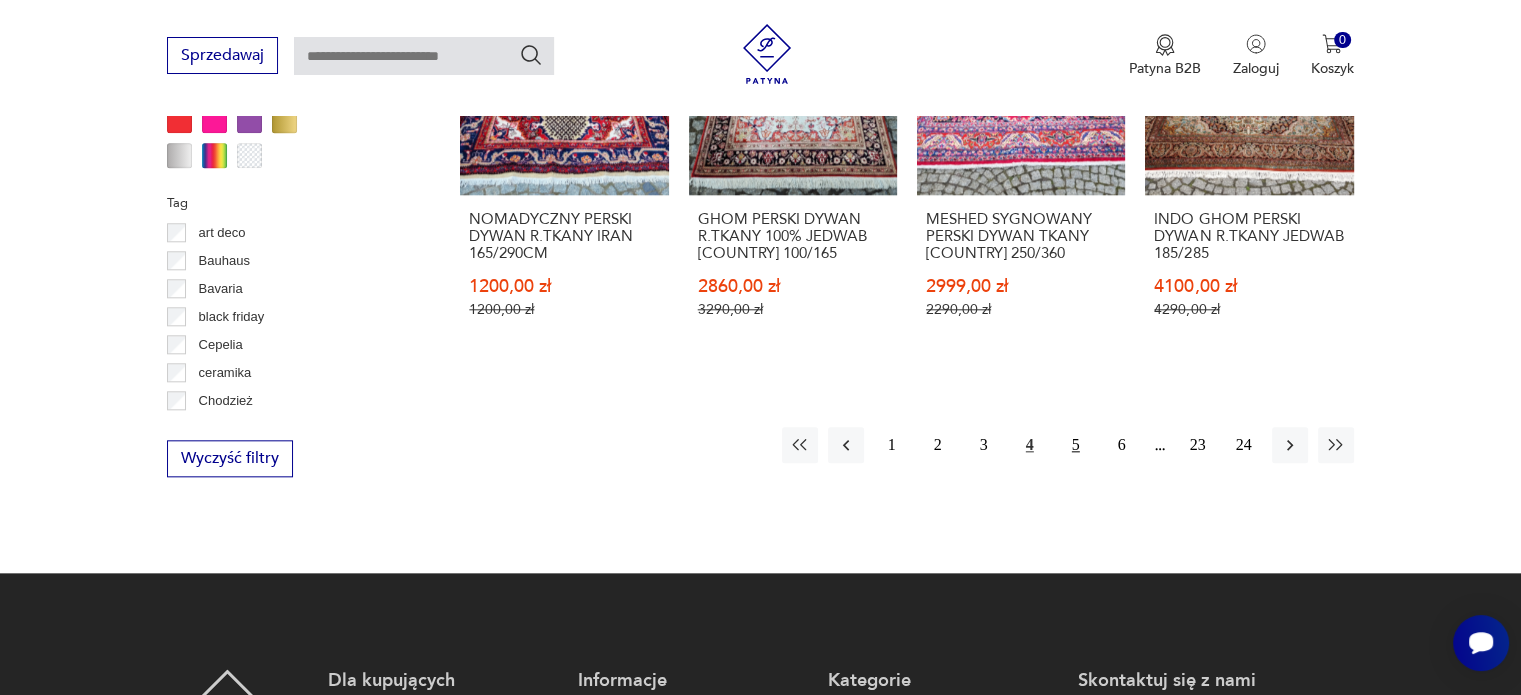 click on "5" at bounding box center [1076, 445] 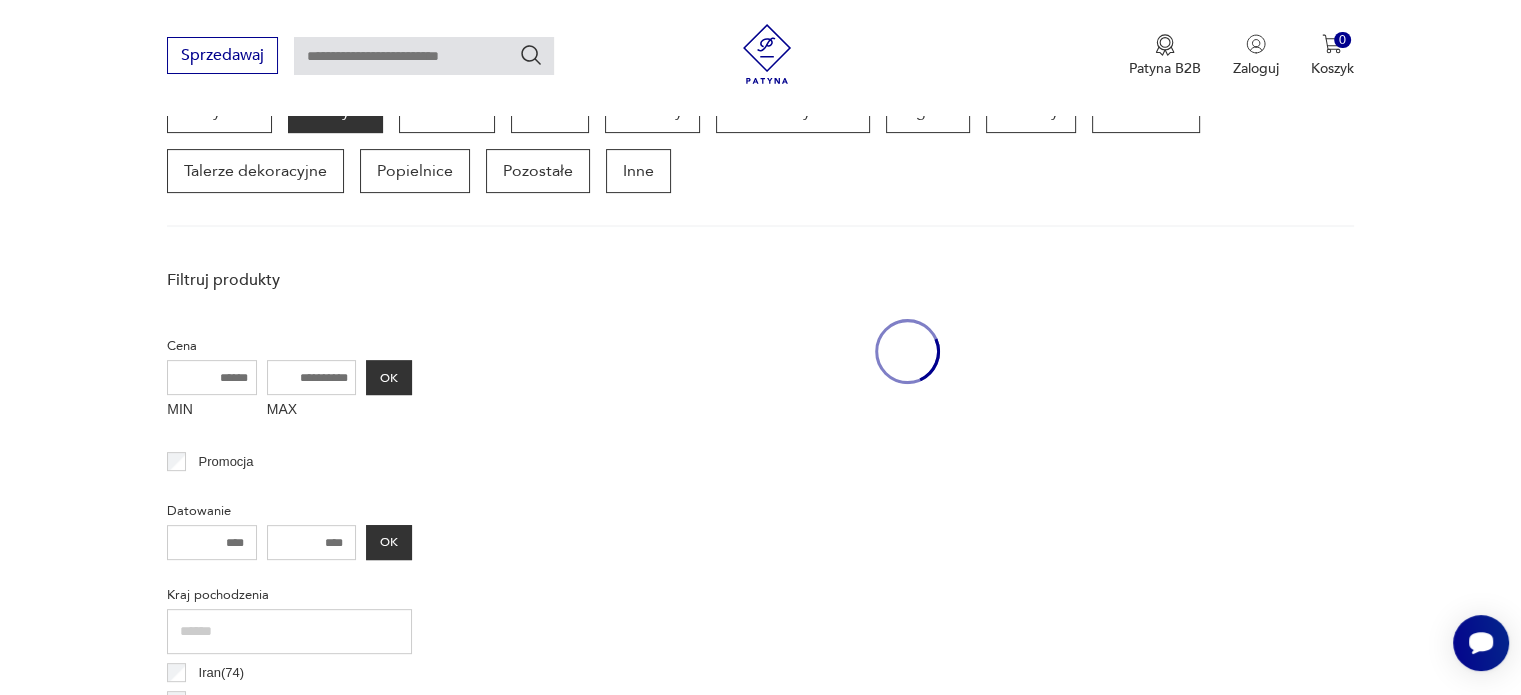 scroll, scrollTop: 530, scrollLeft: 0, axis: vertical 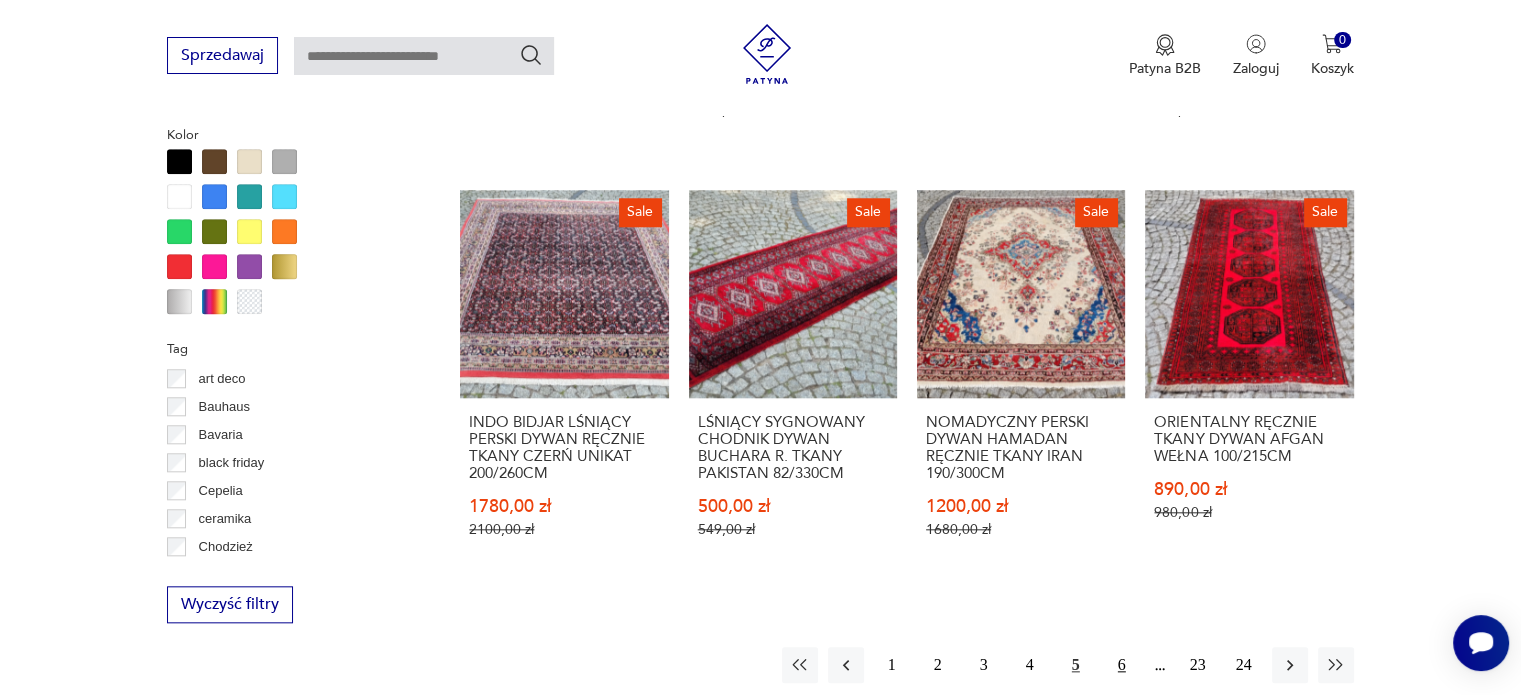 click on "6" at bounding box center [1122, 665] 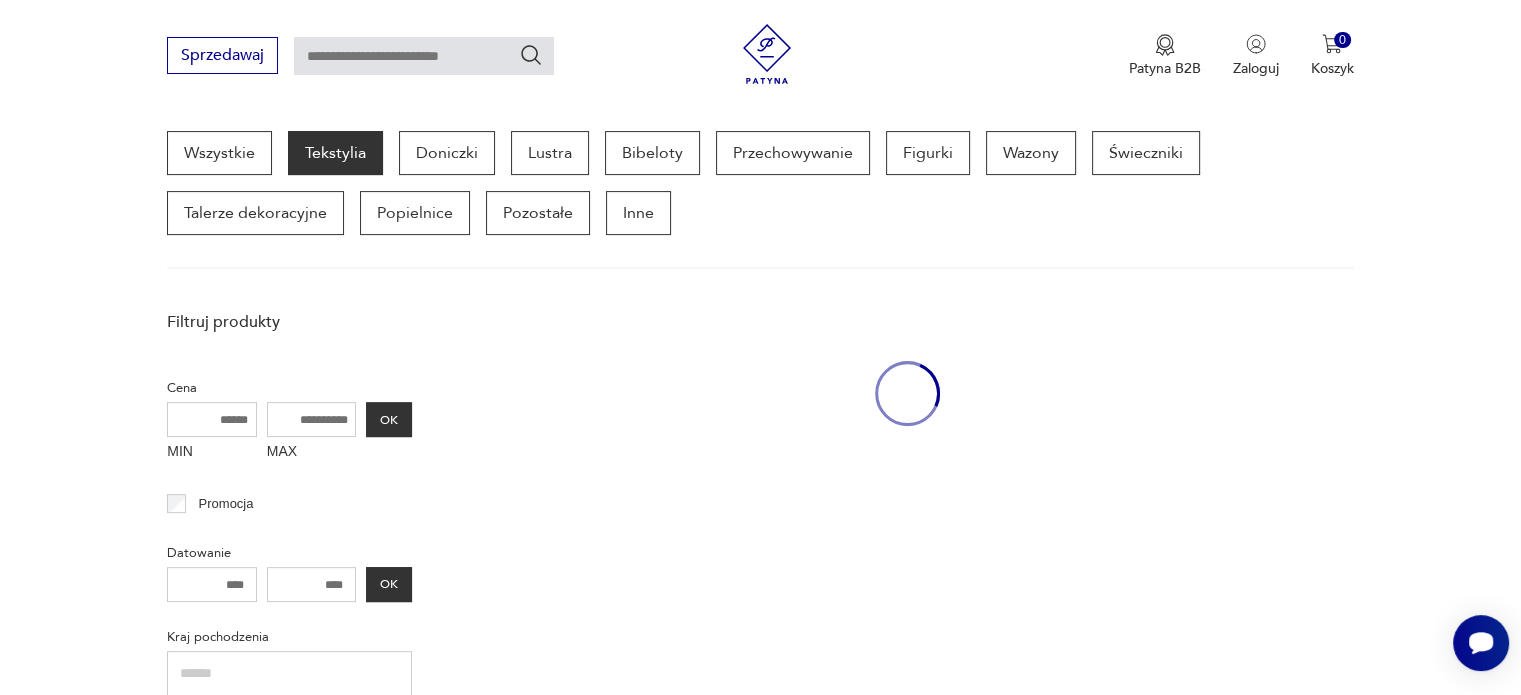scroll, scrollTop: 530, scrollLeft: 0, axis: vertical 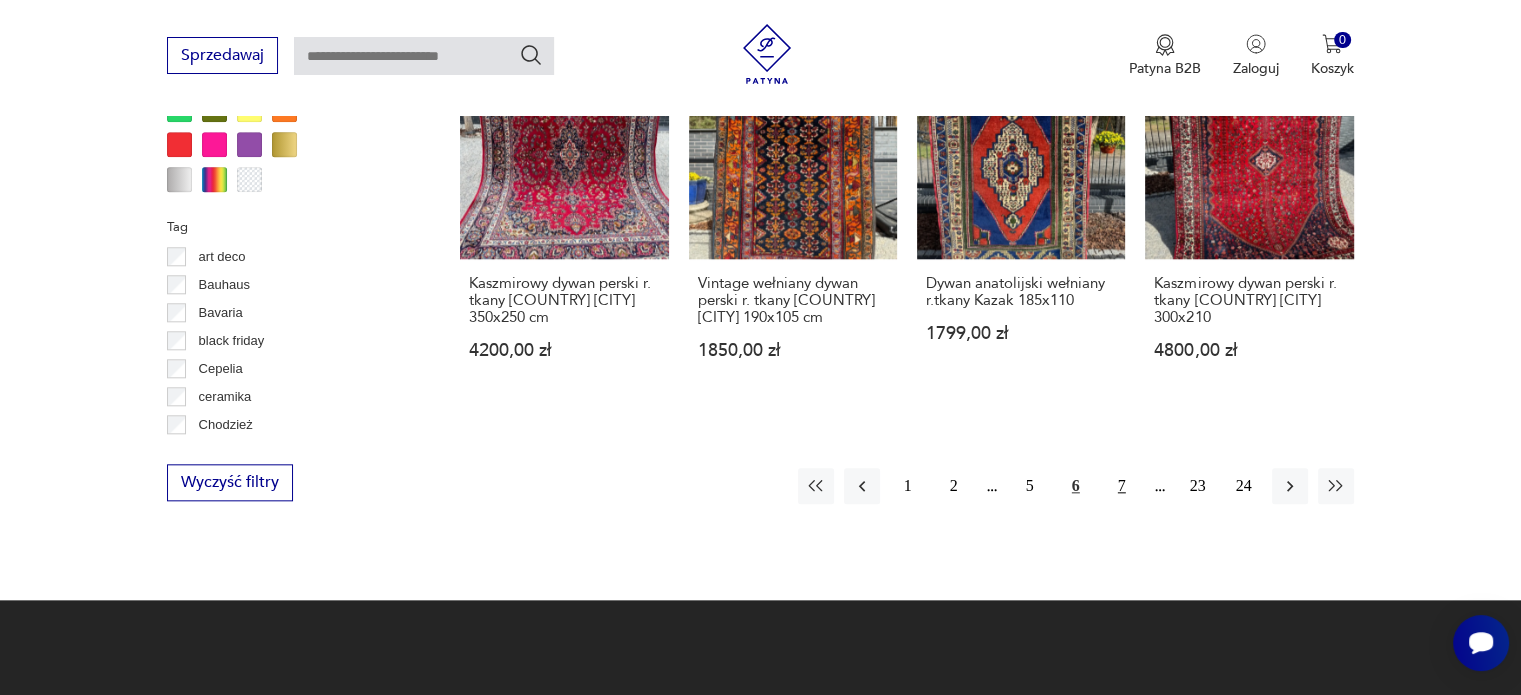 click on "7" at bounding box center [1122, 486] 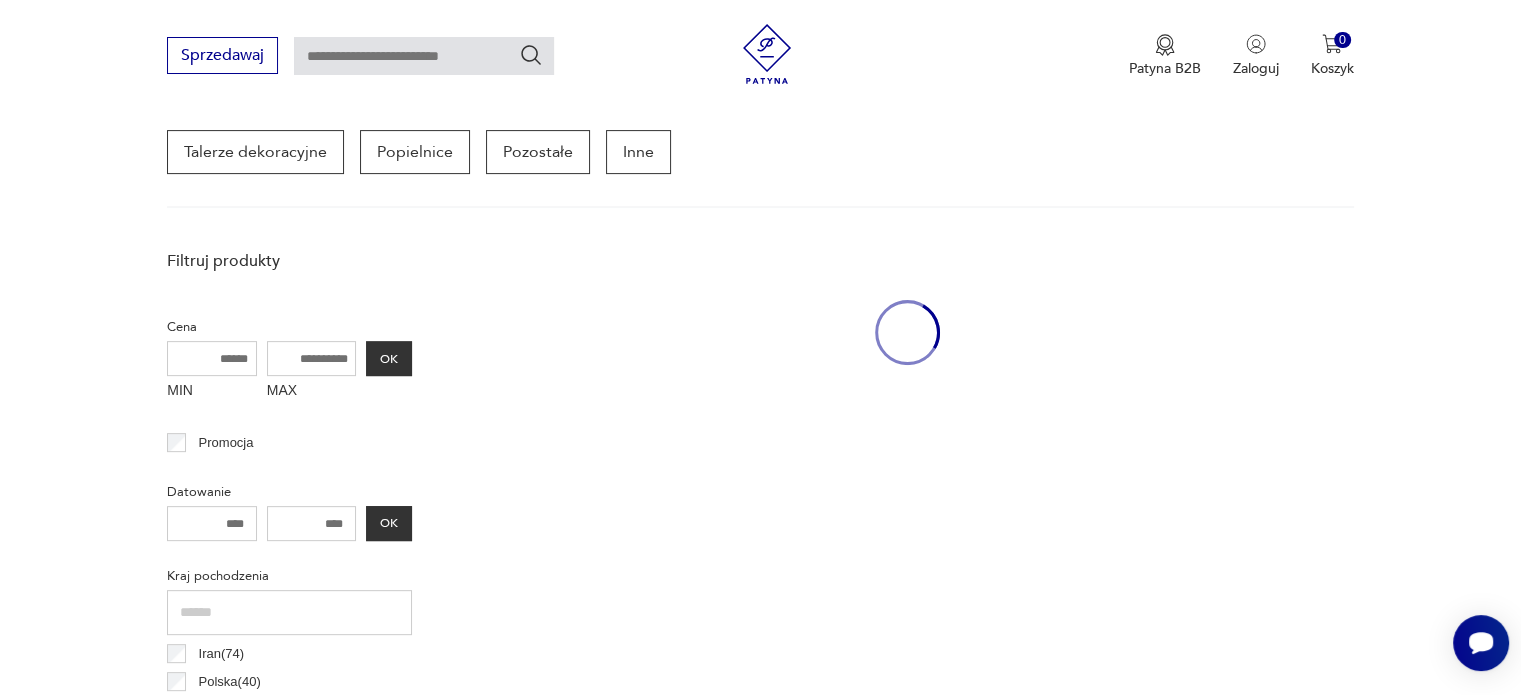 scroll, scrollTop: 530, scrollLeft: 0, axis: vertical 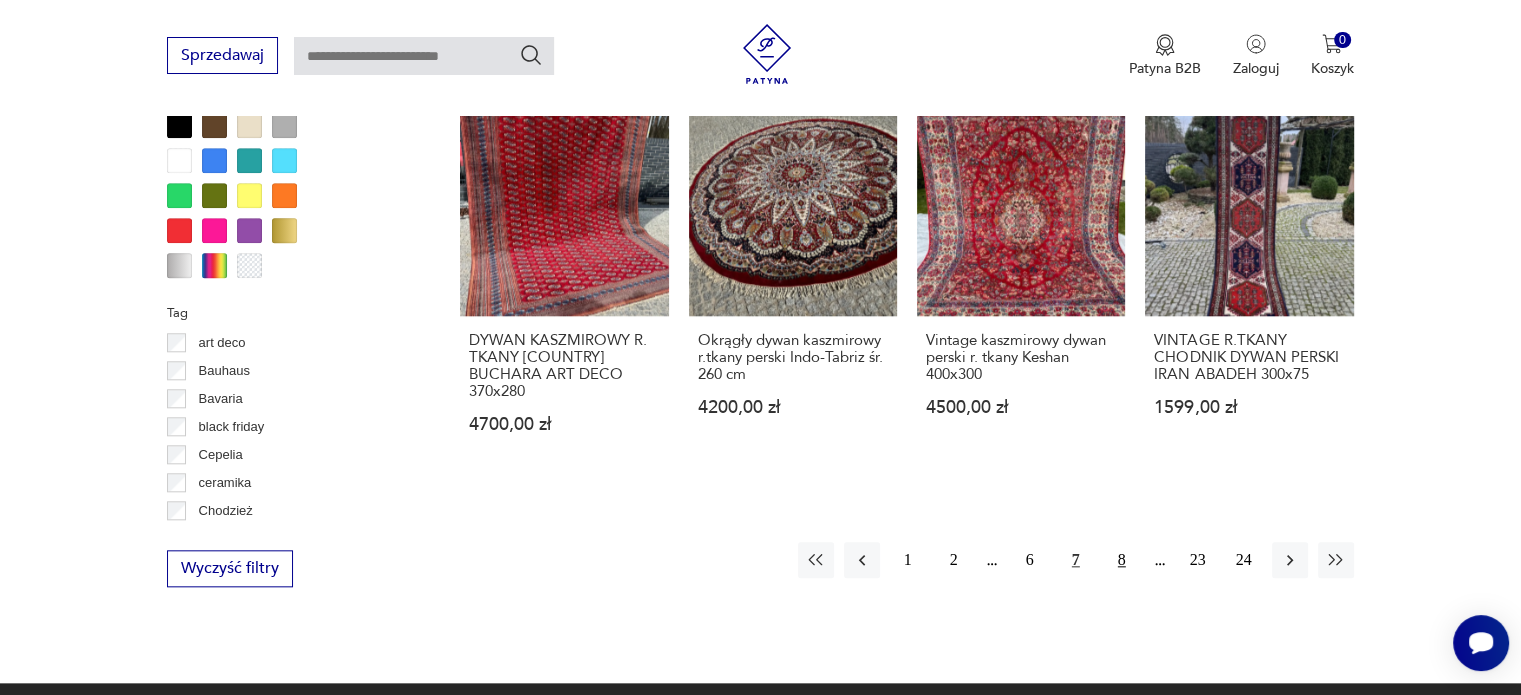 click on "8" at bounding box center [1122, 560] 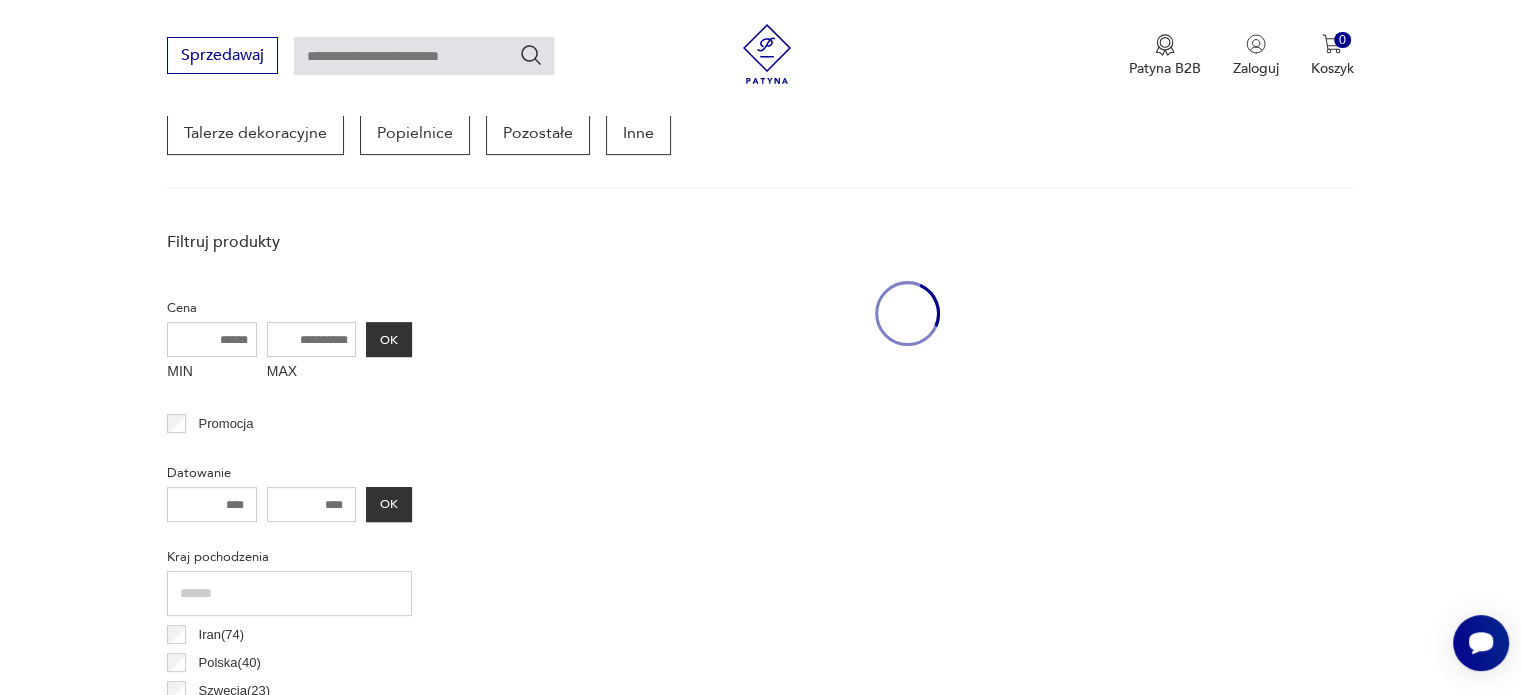 scroll, scrollTop: 530, scrollLeft: 0, axis: vertical 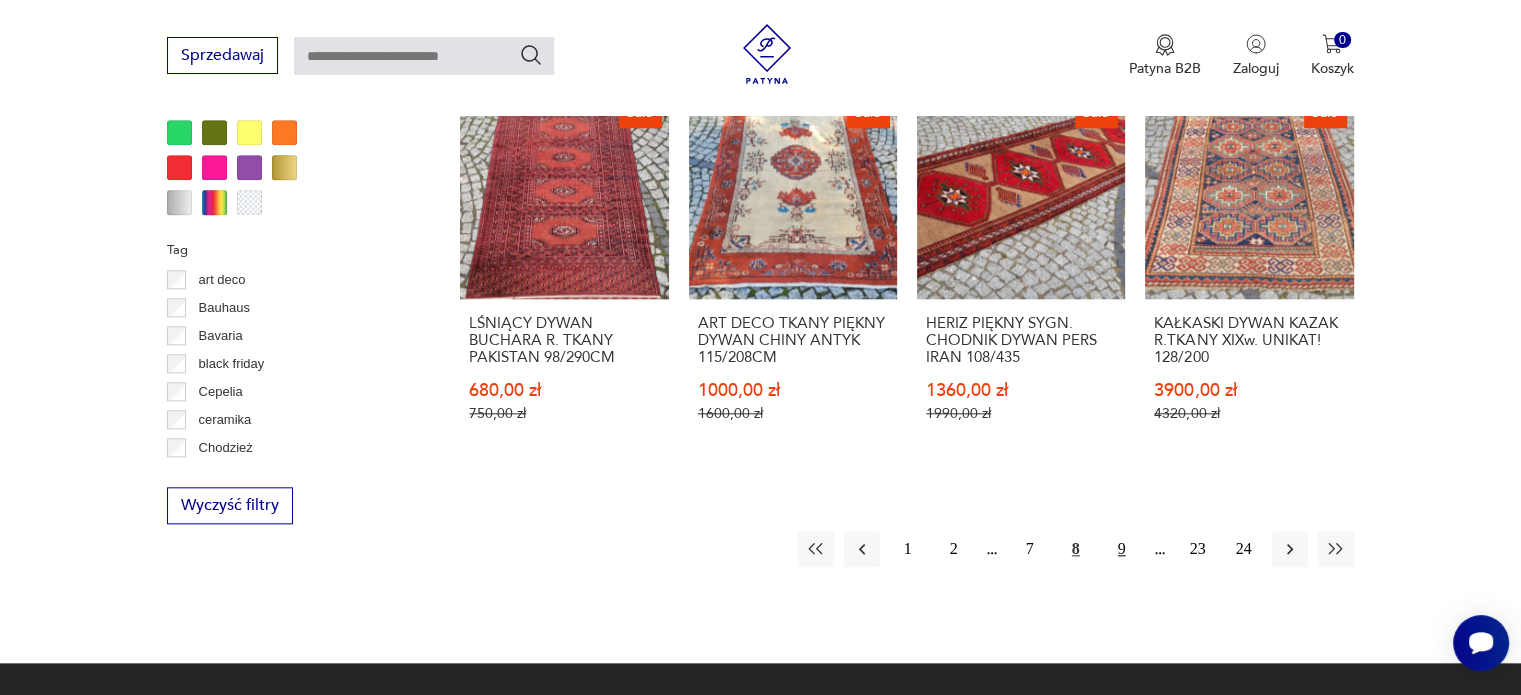 click on "9" at bounding box center (1122, 549) 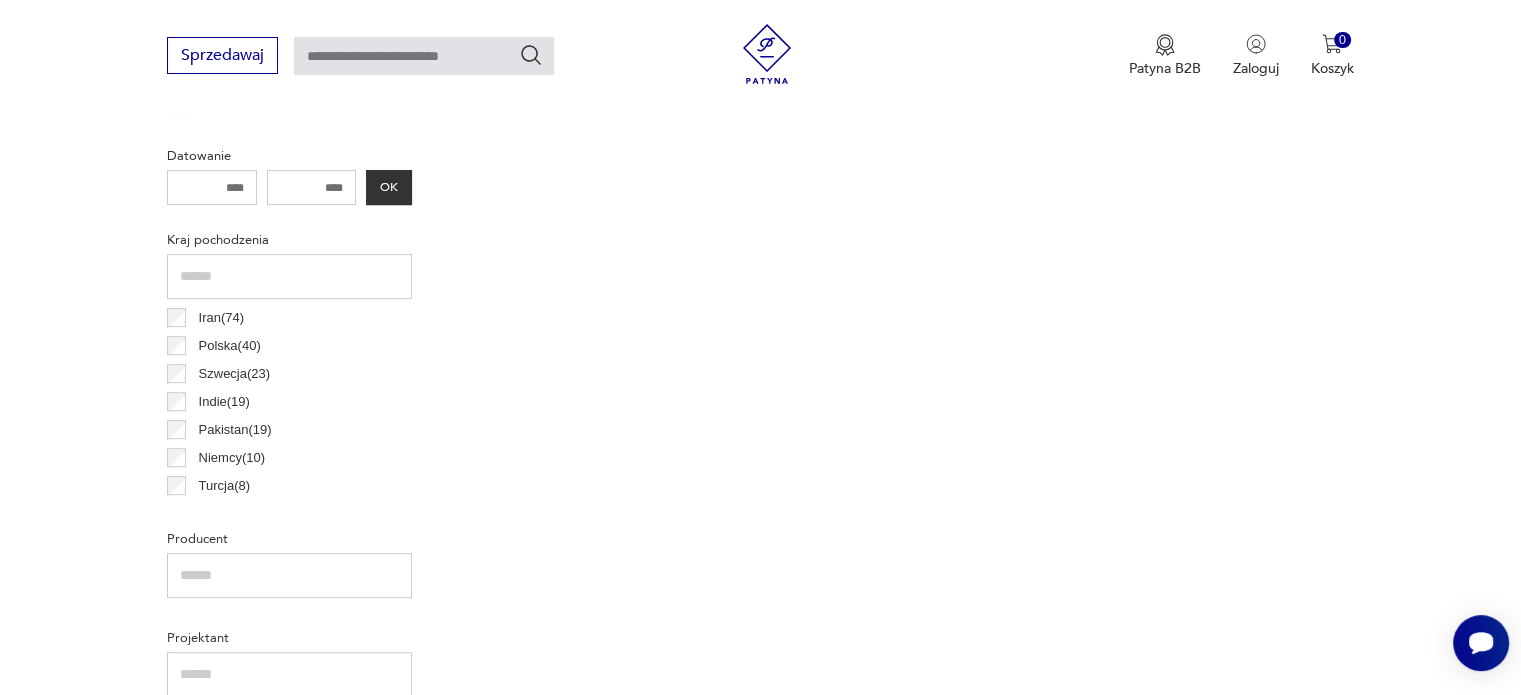 scroll, scrollTop: 530, scrollLeft: 0, axis: vertical 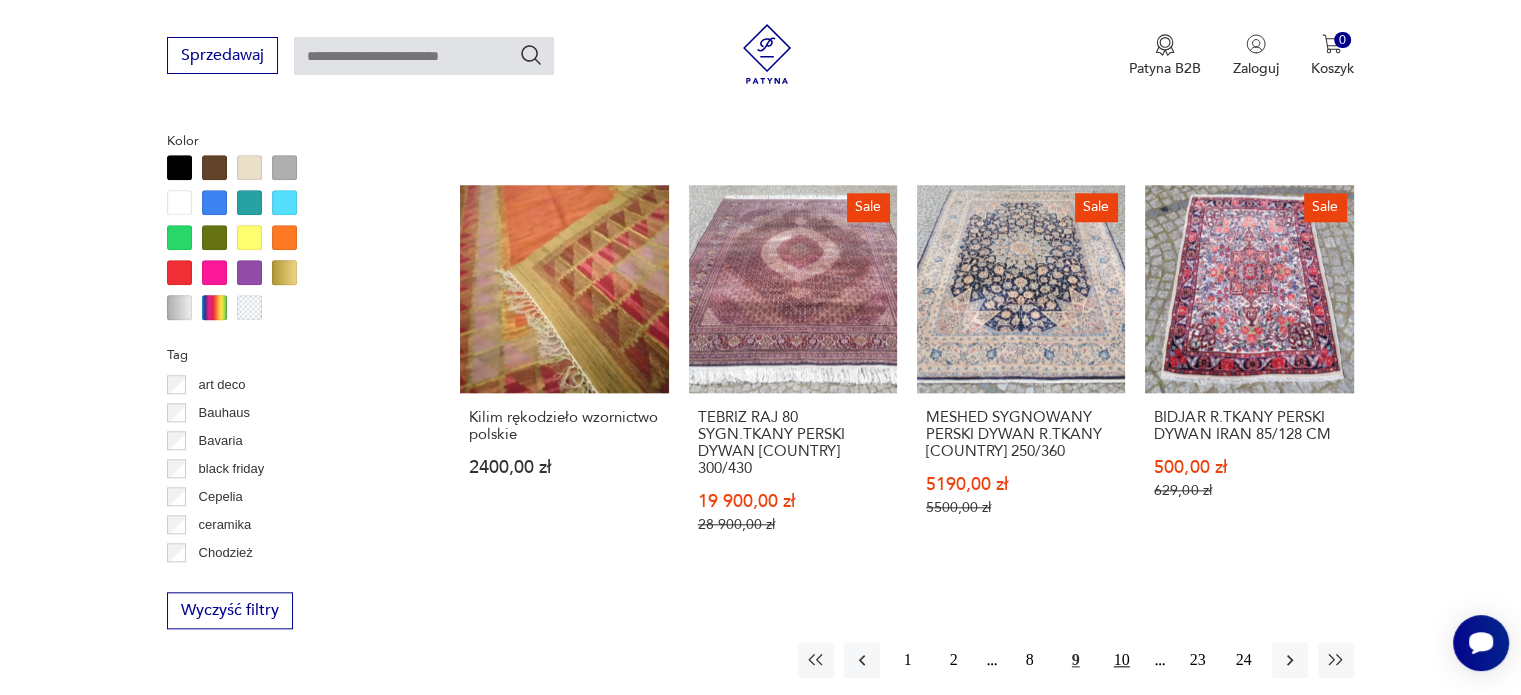 click on "10" at bounding box center (1122, 660) 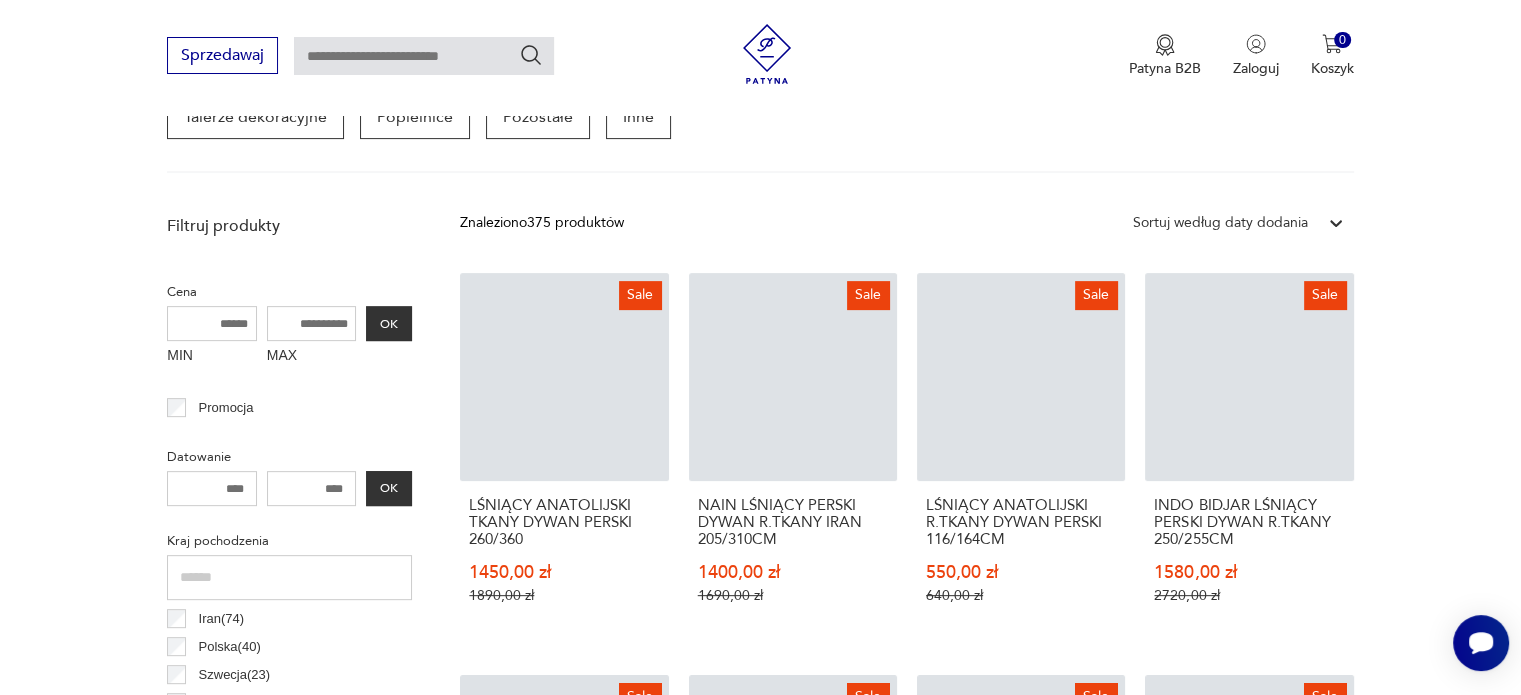 scroll, scrollTop: 530, scrollLeft: 0, axis: vertical 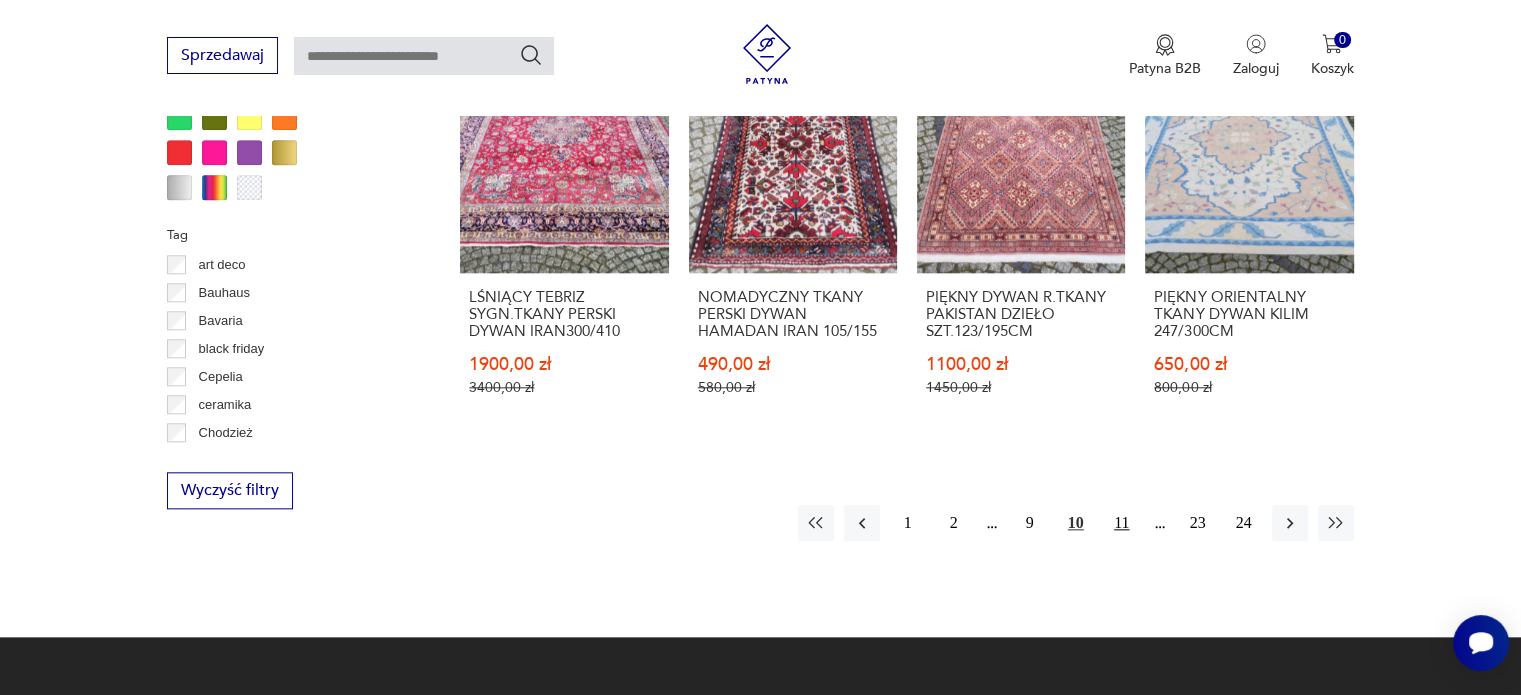 click on "11" at bounding box center (1122, 523) 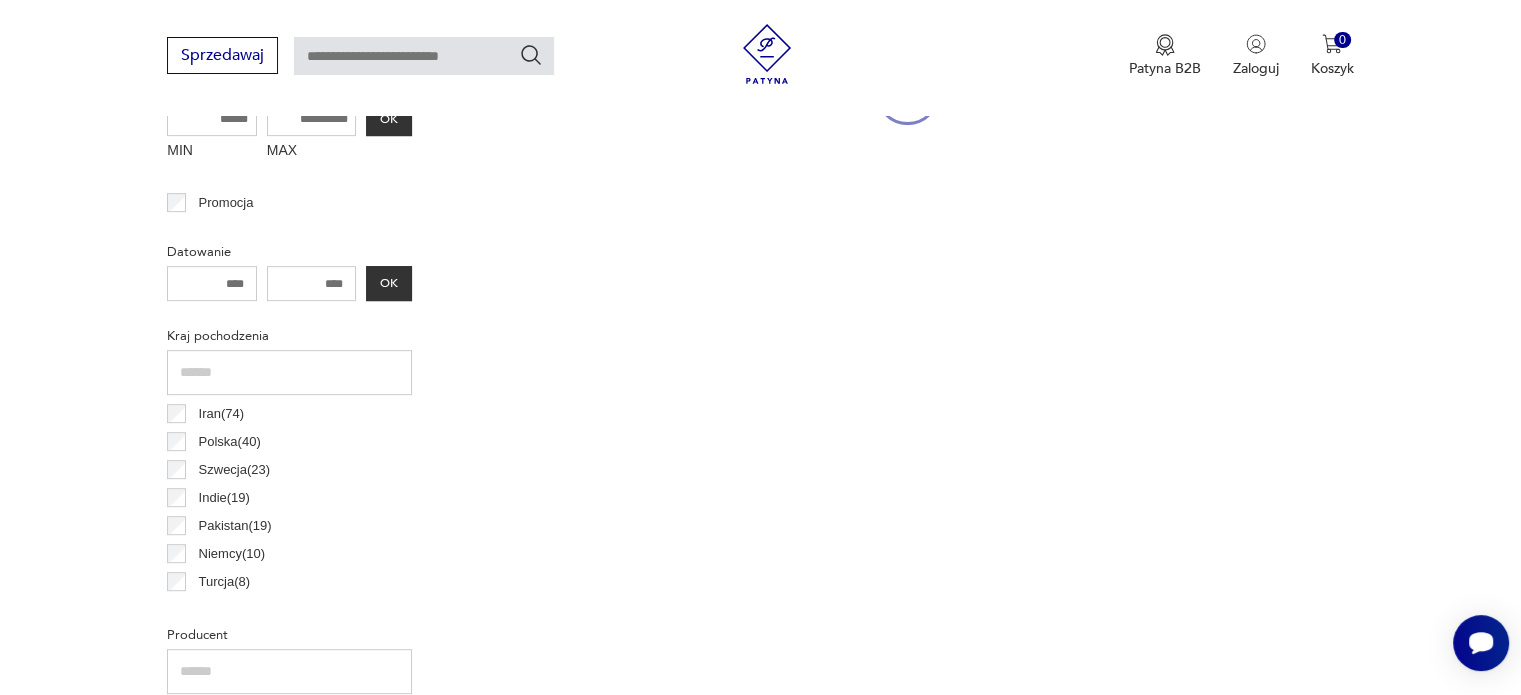 scroll, scrollTop: 530, scrollLeft: 0, axis: vertical 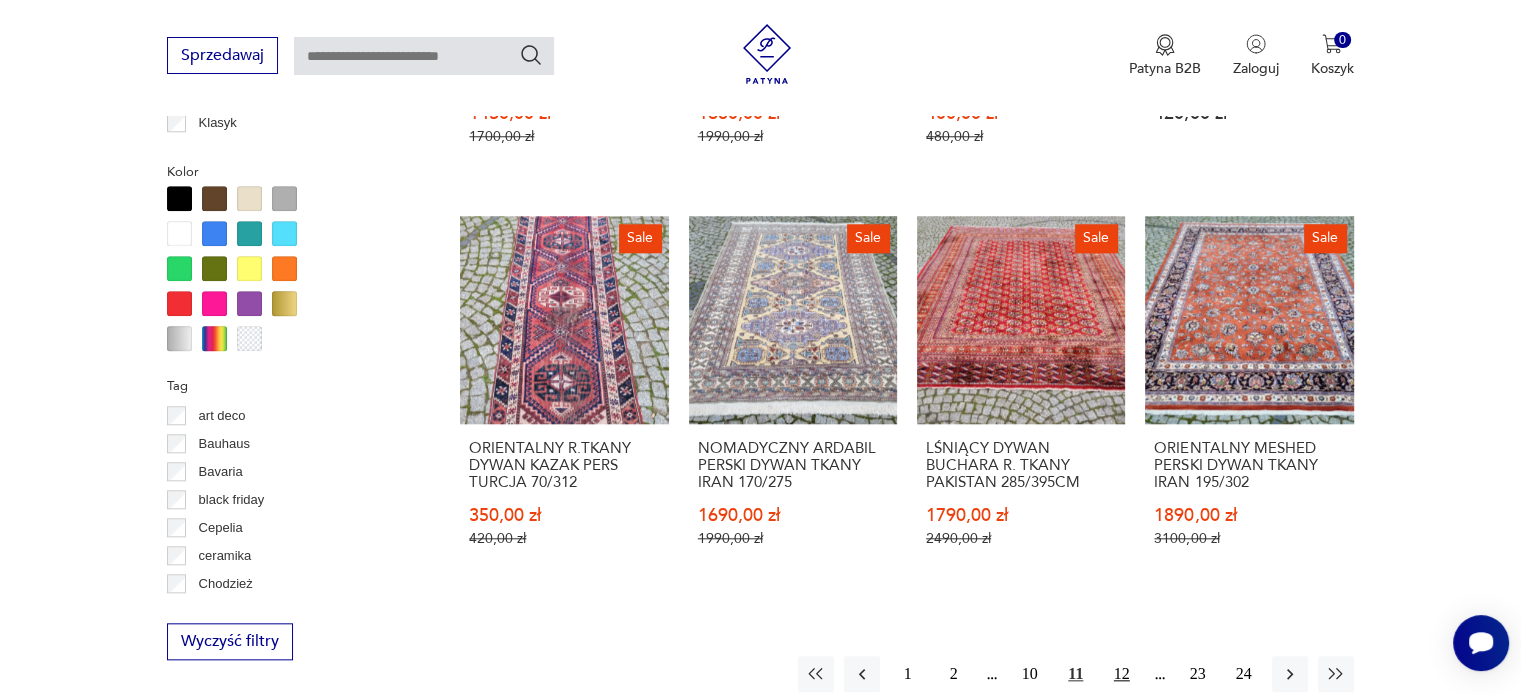 click on "12" at bounding box center [1122, 674] 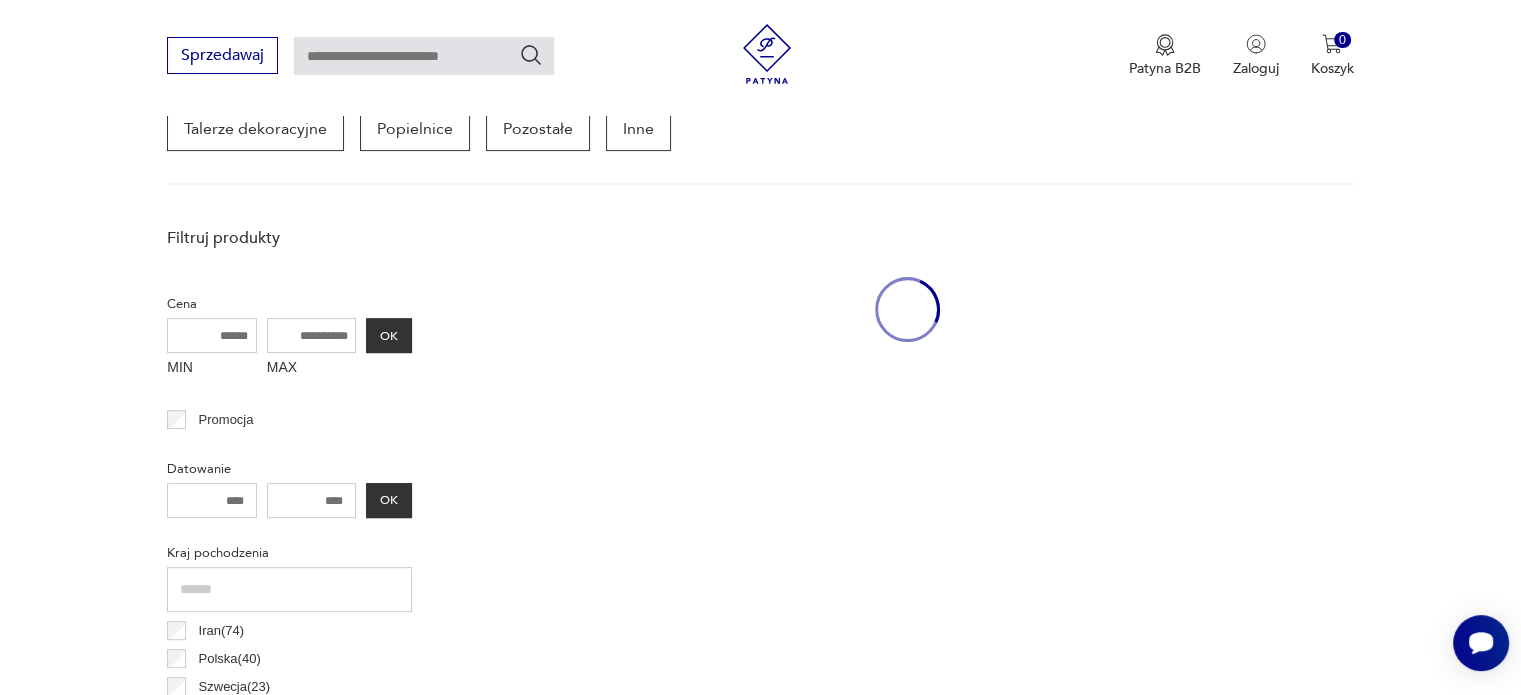scroll, scrollTop: 530, scrollLeft: 0, axis: vertical 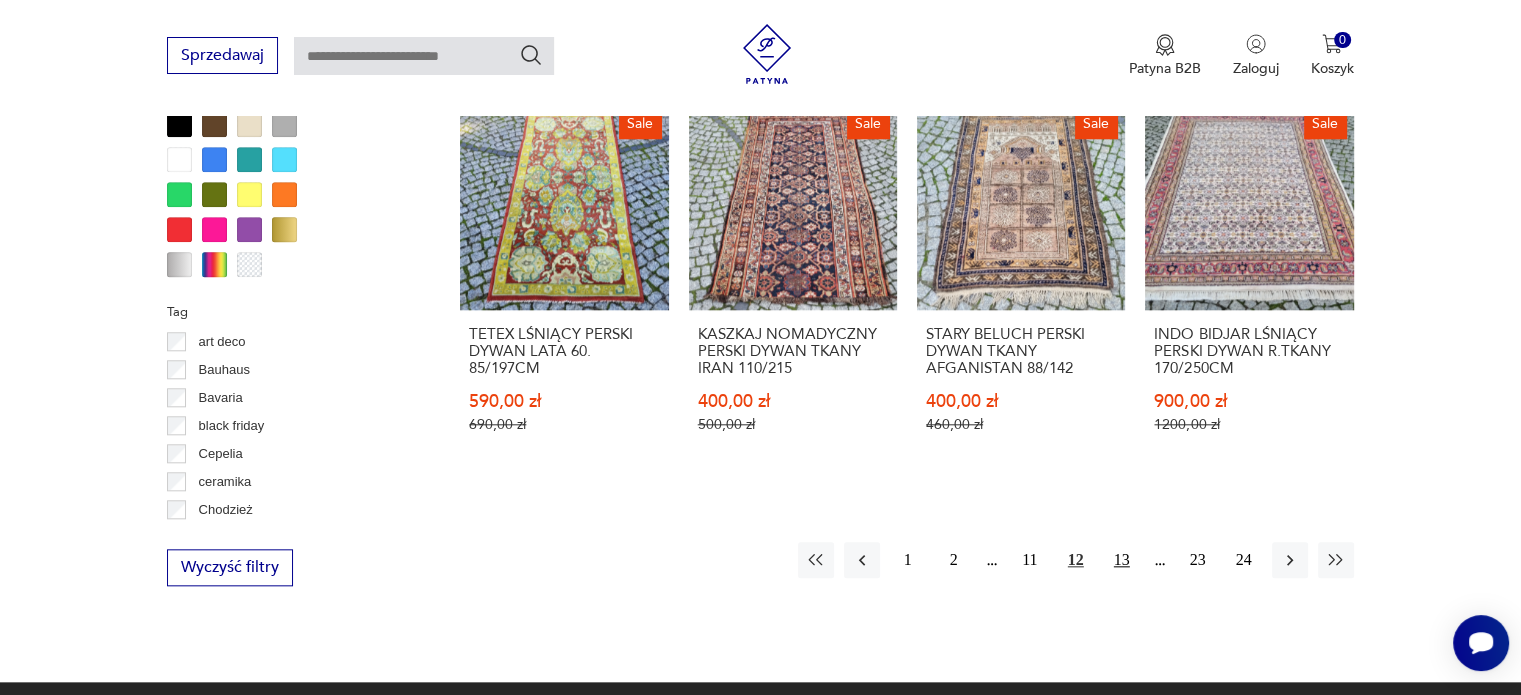 click on "13" at bounding box center (1122, 560) 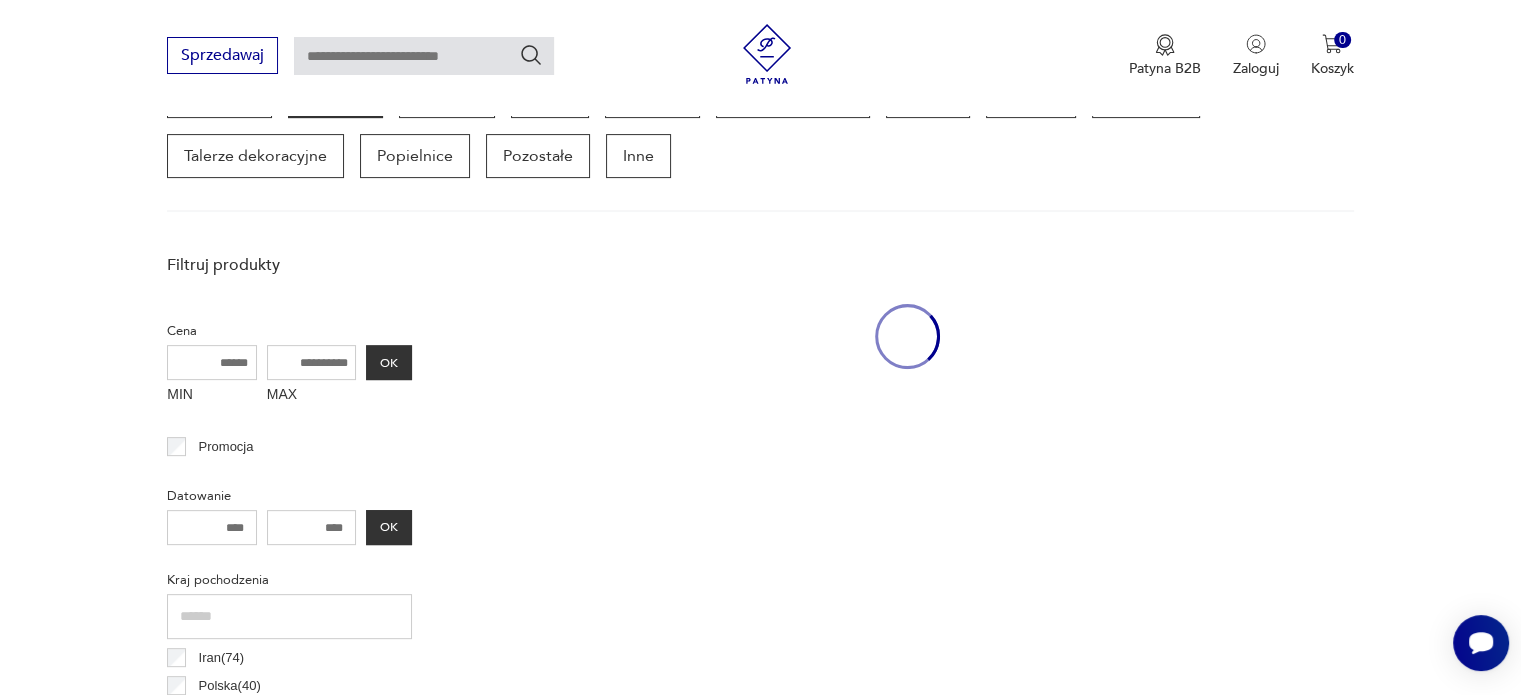 scroll, scrollTop: 530, scrollLeft: 0, axis: vertical 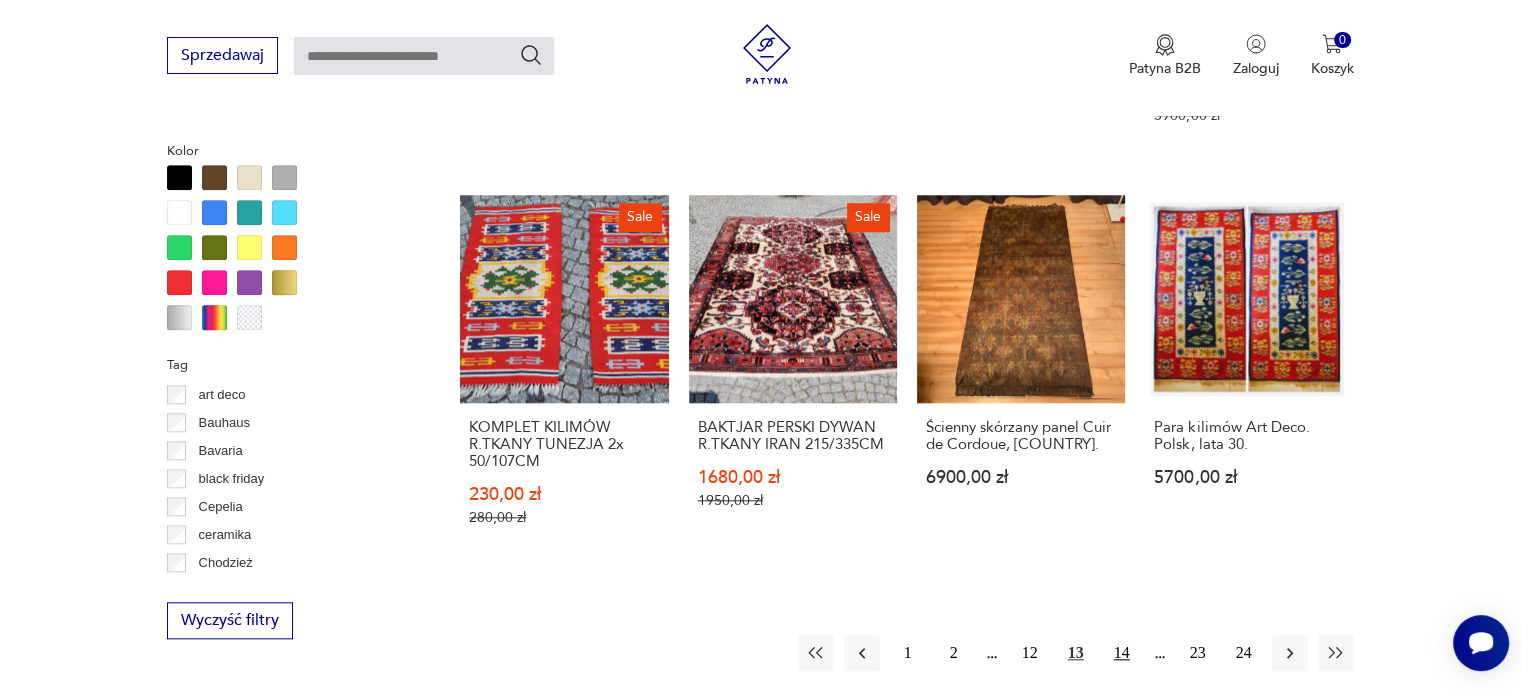 click on "14" at bounding box center [1122, 653] 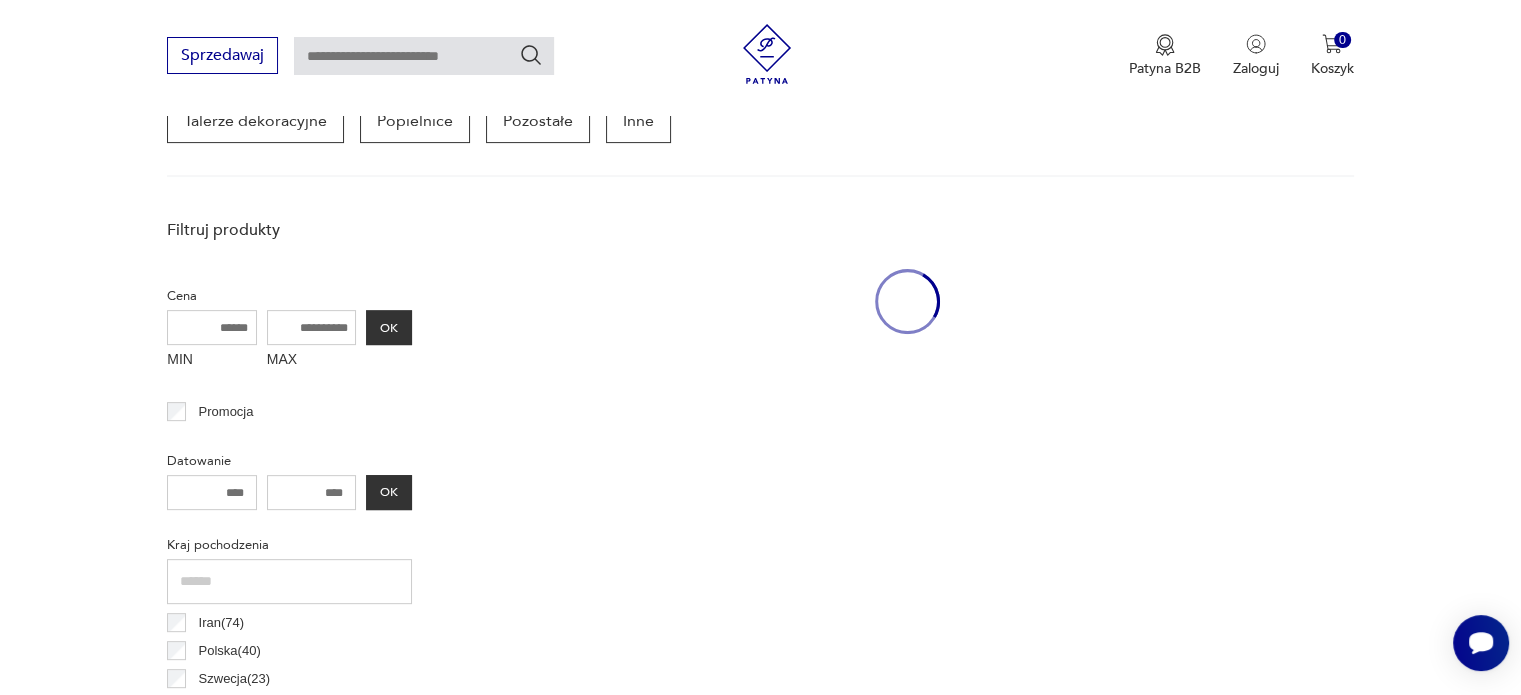scroll, scrollTop: 530, scrollLeft: 0, axis: vertical 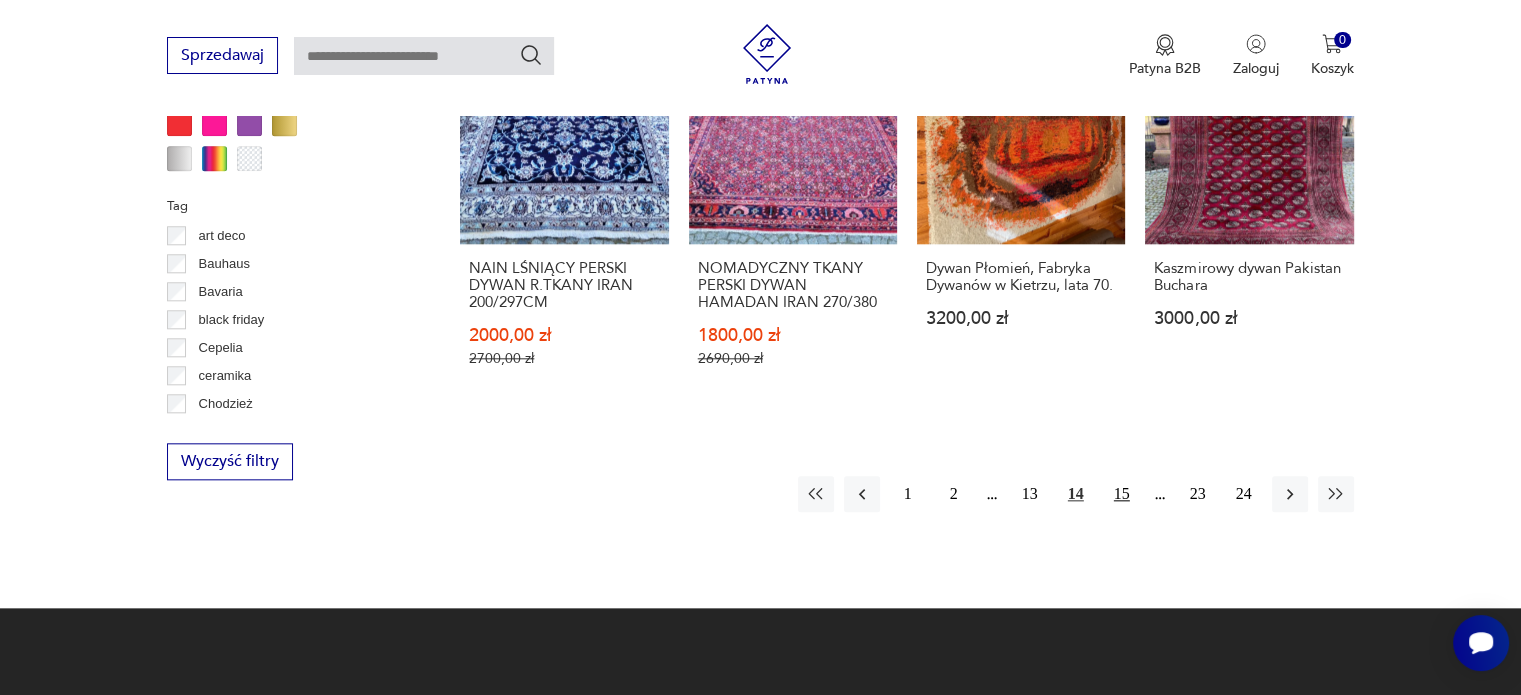 click on "15" at bounding box center [1122, 494] 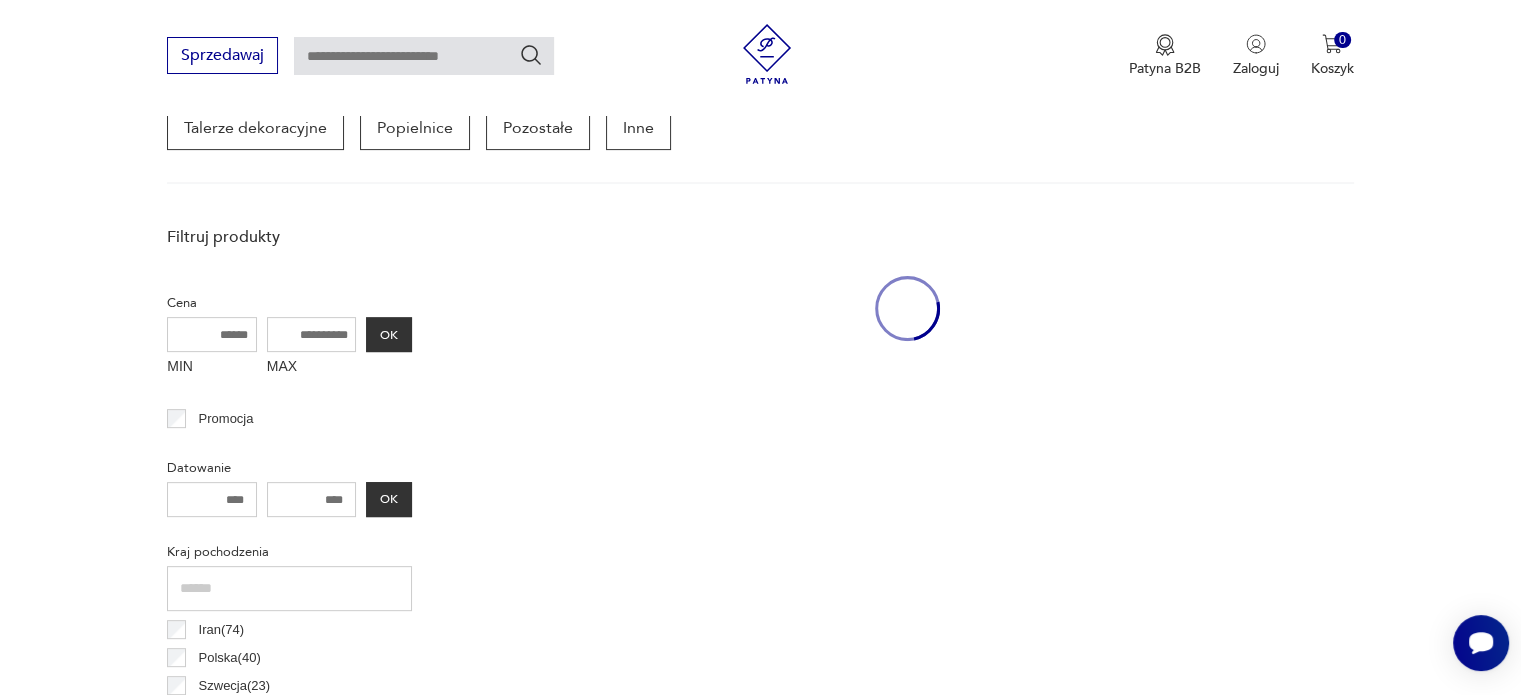 scroll, scrollTop: 530, scrollLeft: 0, axis: vertical 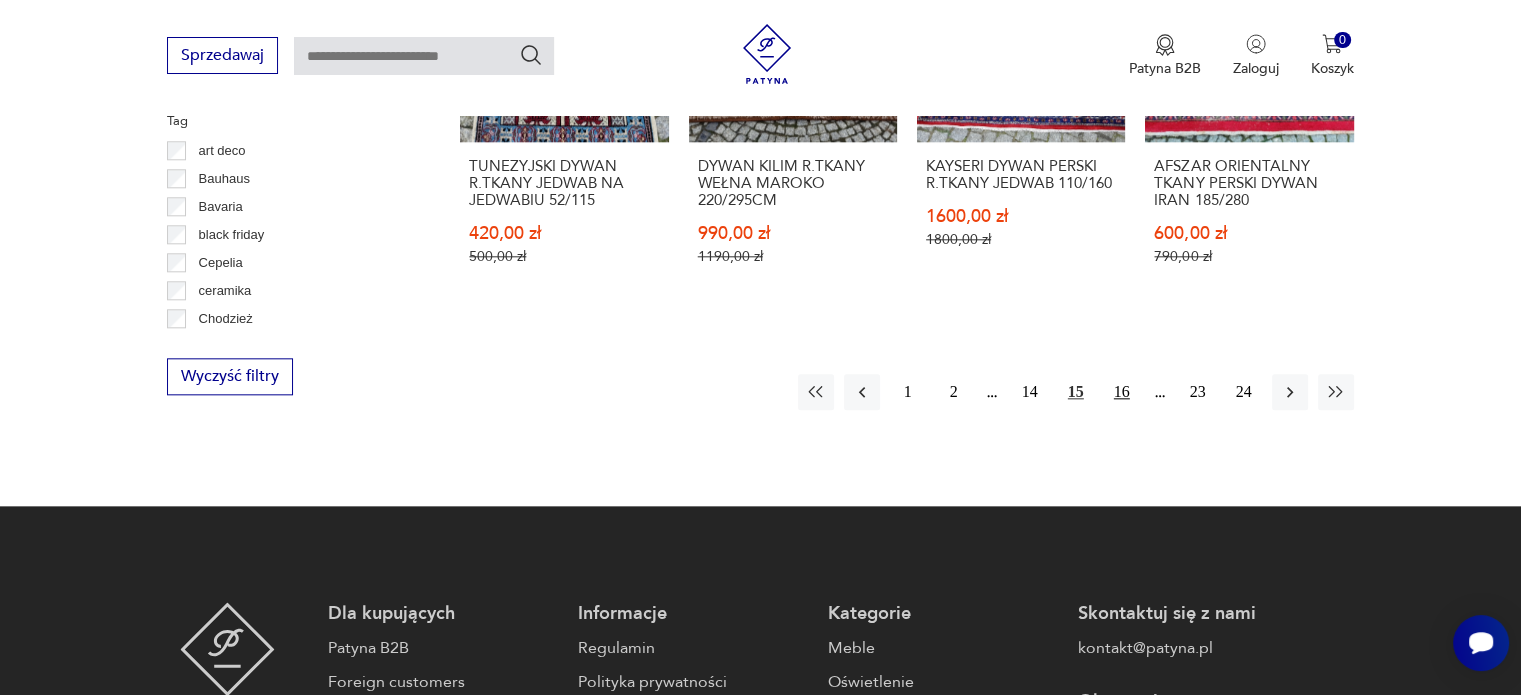 click on "16" at bounding box center (1122, 392) 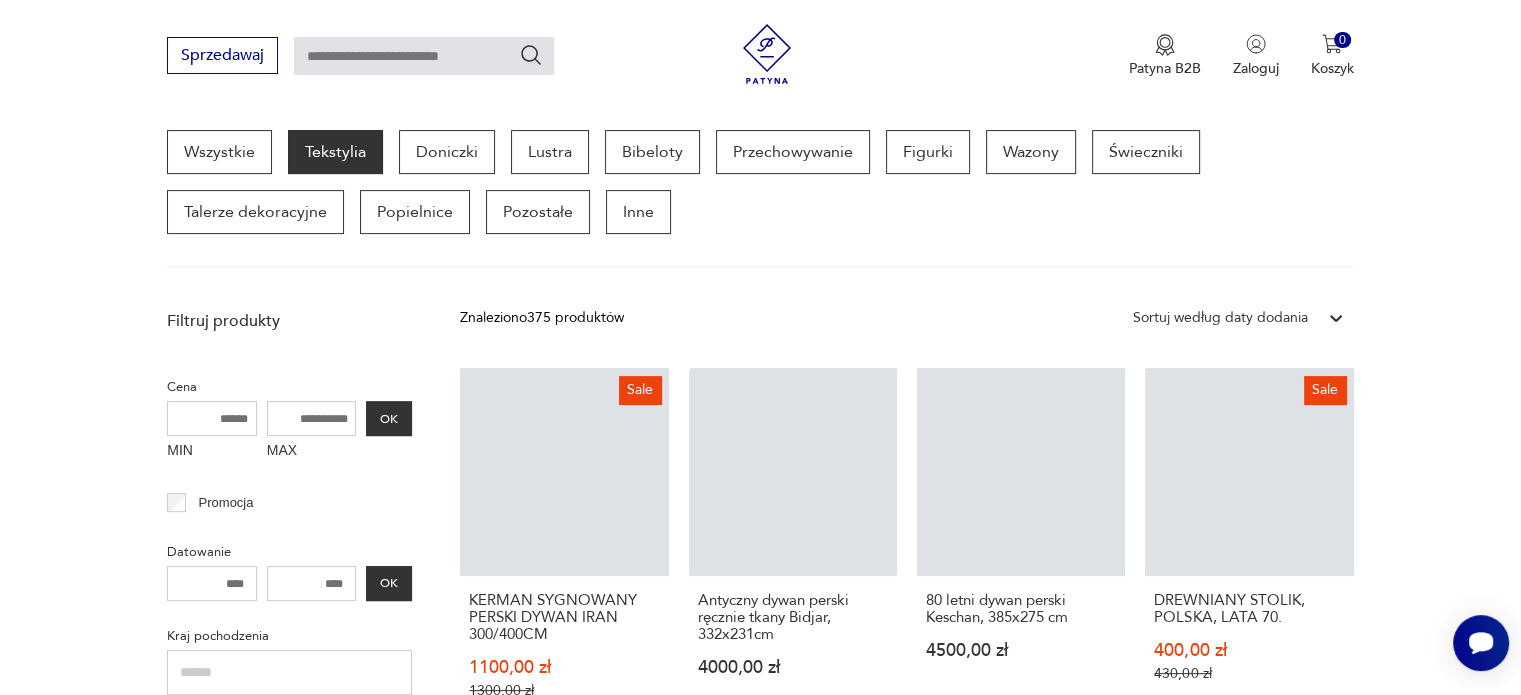 scroll, scrollTop: 530, scrollLeft: 0, axis: vertical 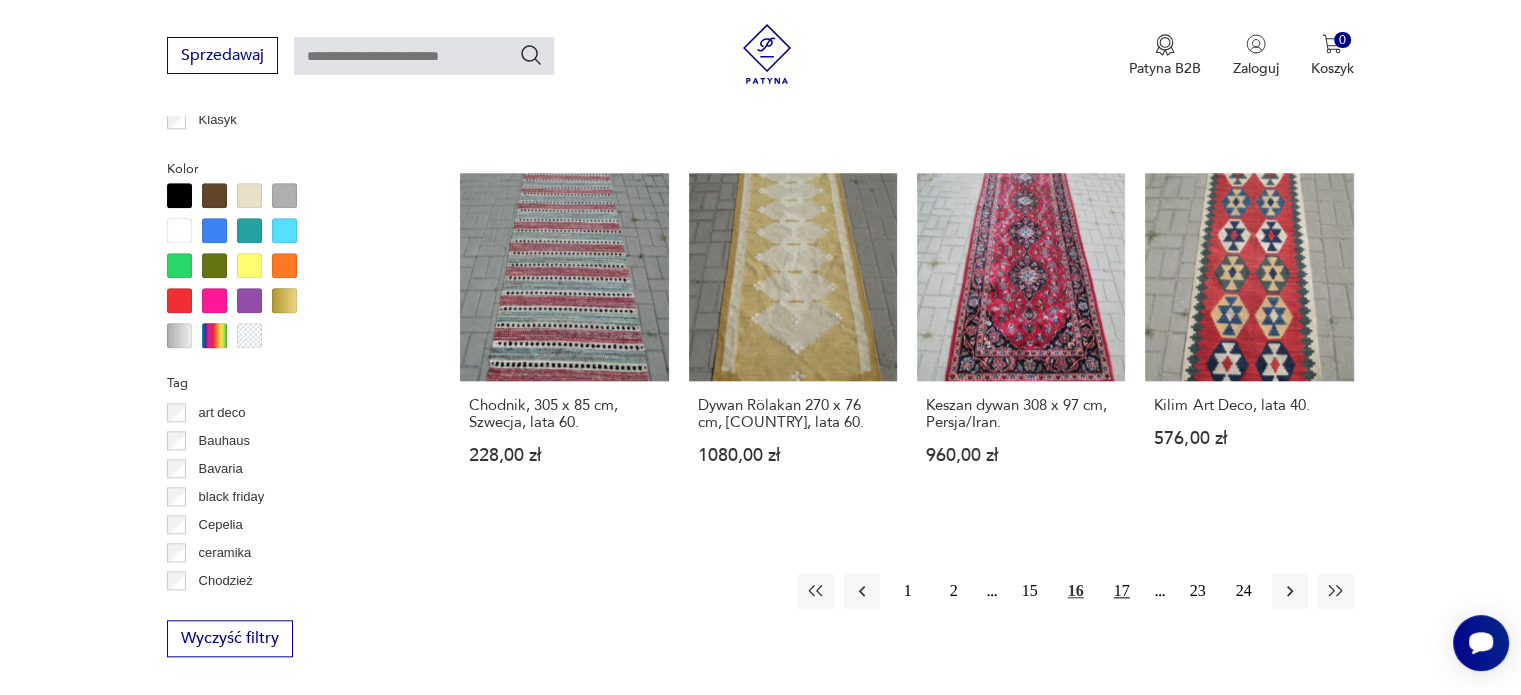 click on "17" at bounding box center (1122, 591) 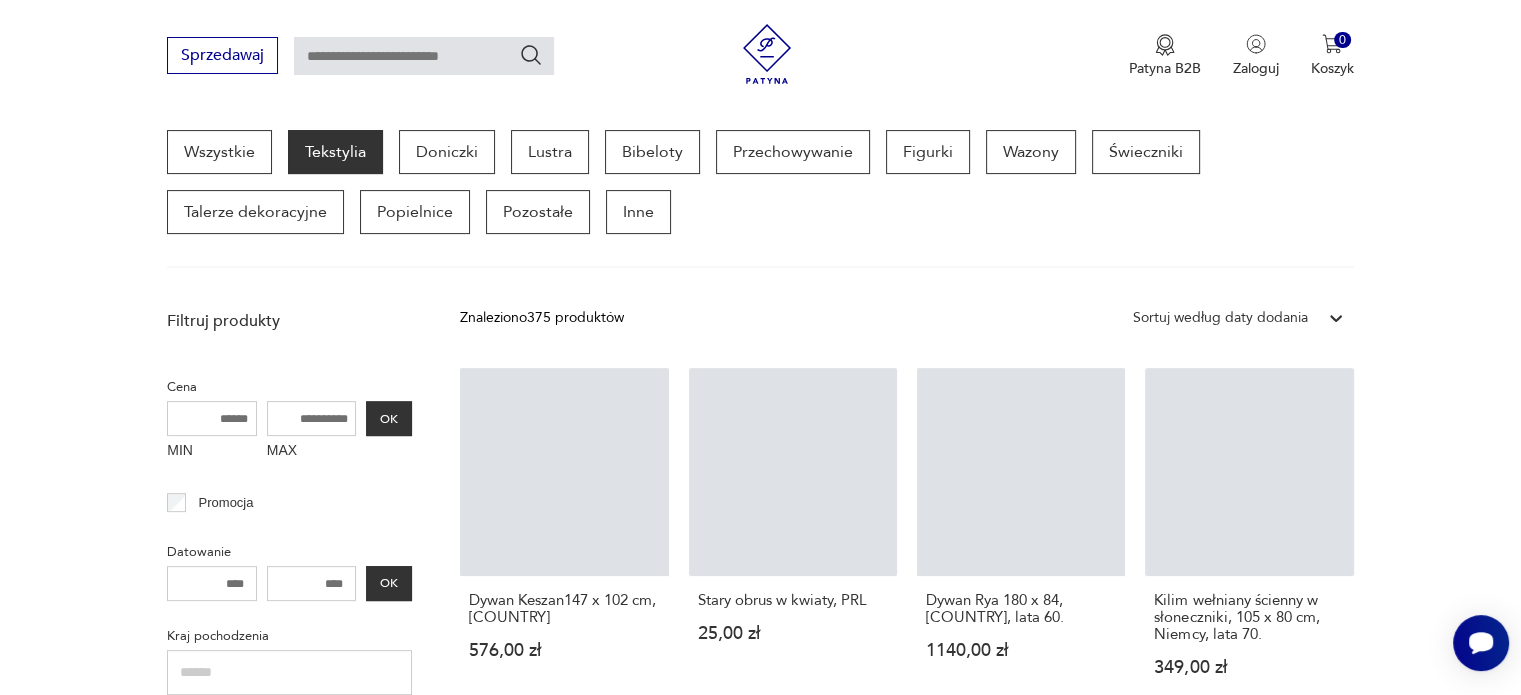 scroll, scrollTop: 530, scrollLeft: 0, axis: vertical 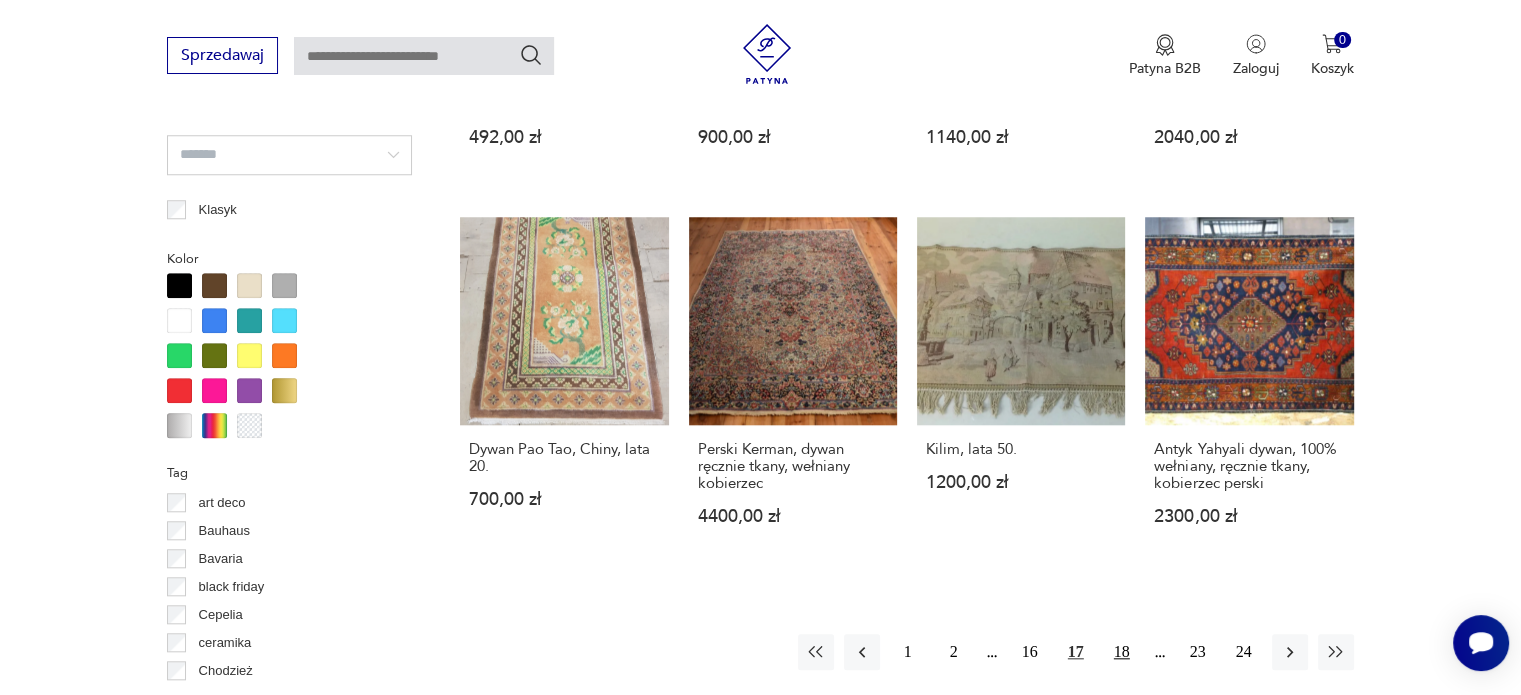 click on "18" at bounding box center [1122, 652] 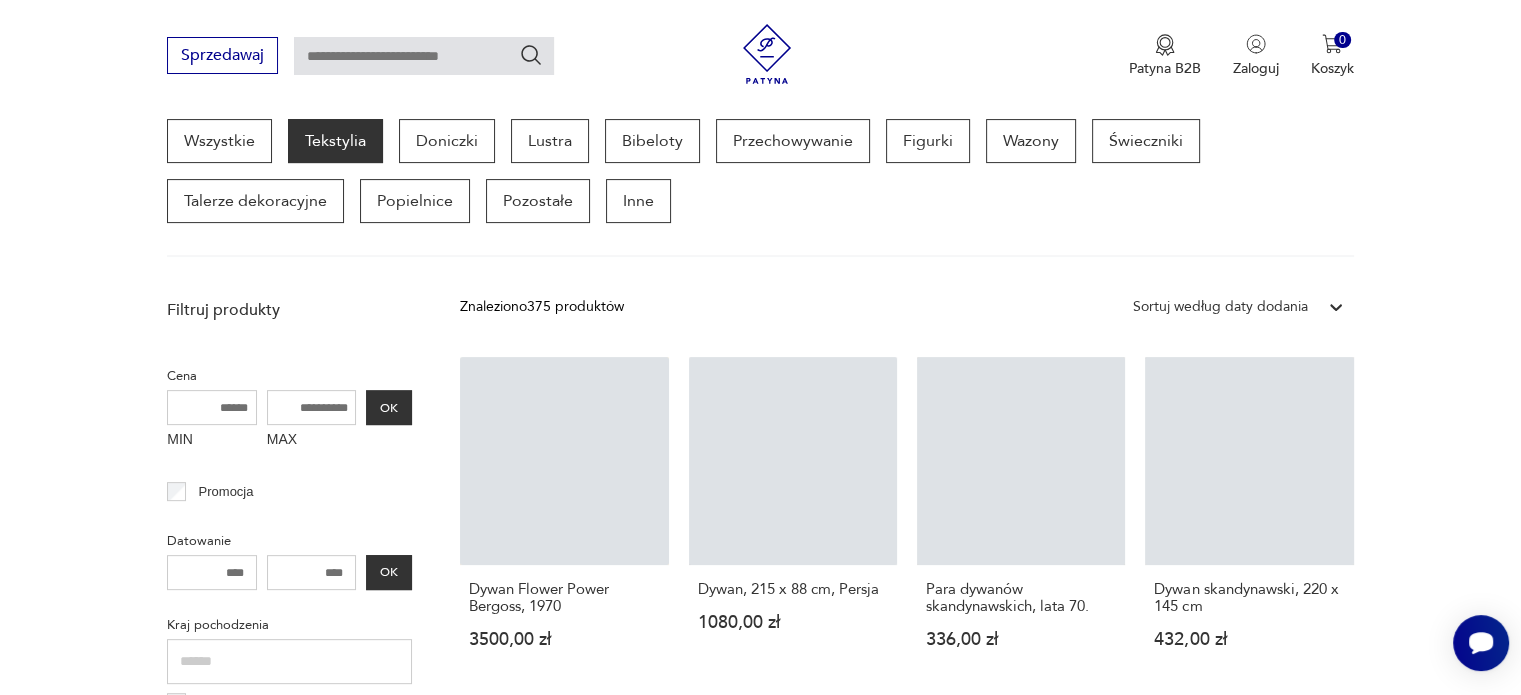scroll, scrollTop: 530, scrollLeft: 0, axis: vertical 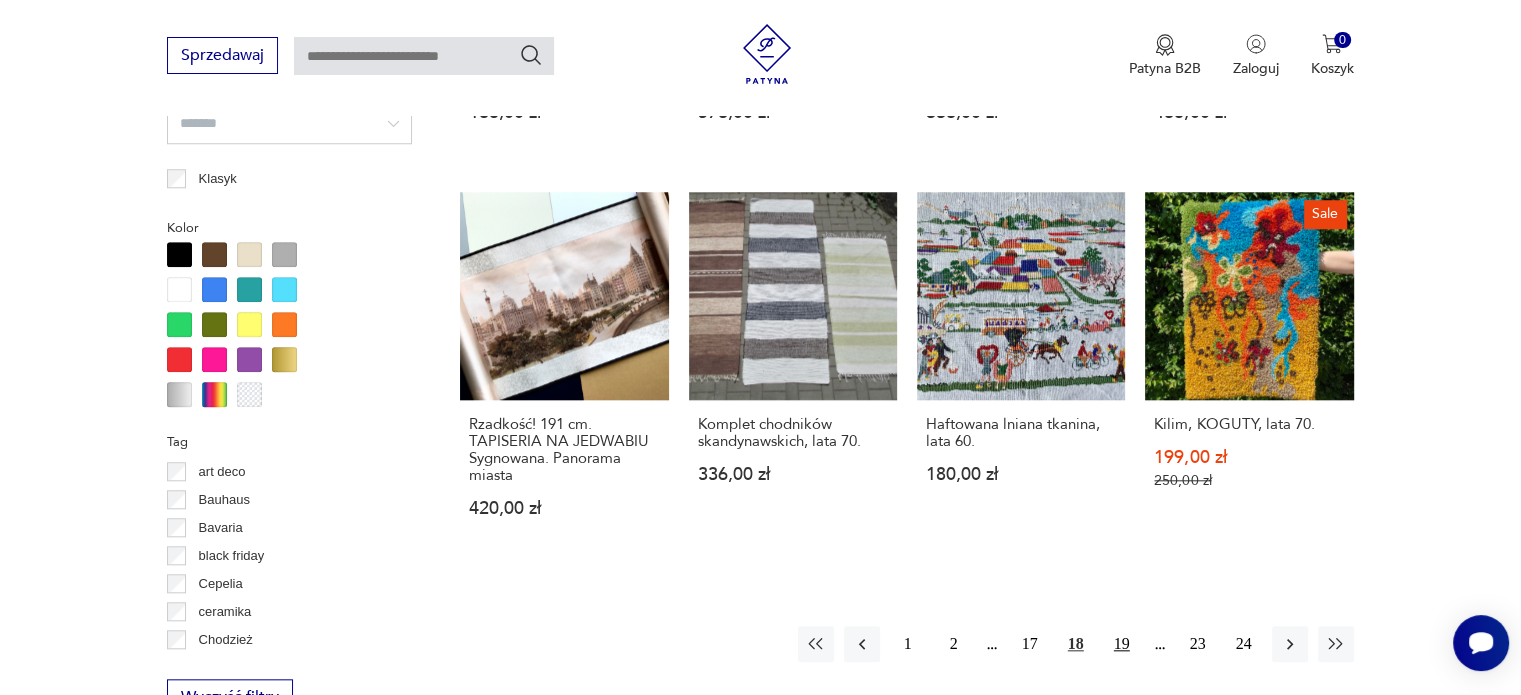 click on "19" at bounding box center [1122, 644] 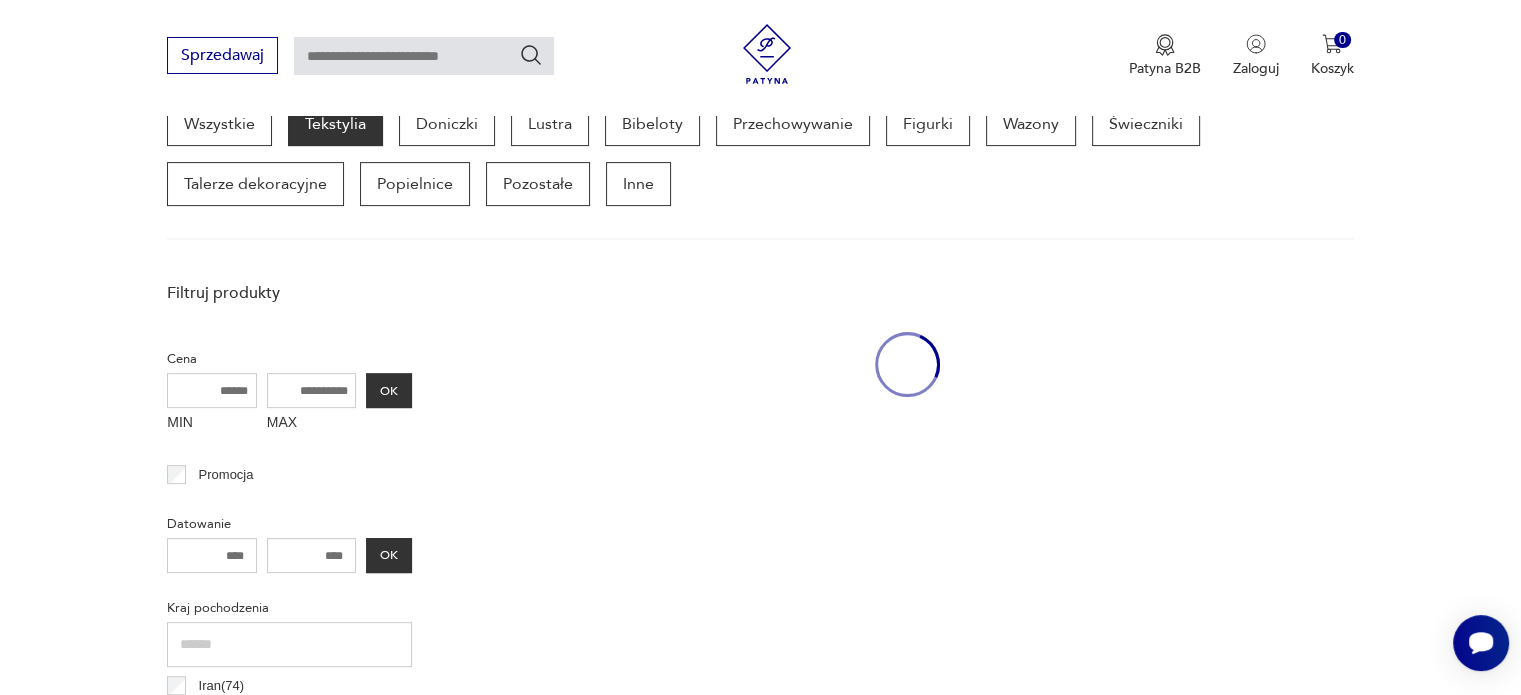 scroll, scrollTop: 530, scrollLeft: 0, axis: vertical 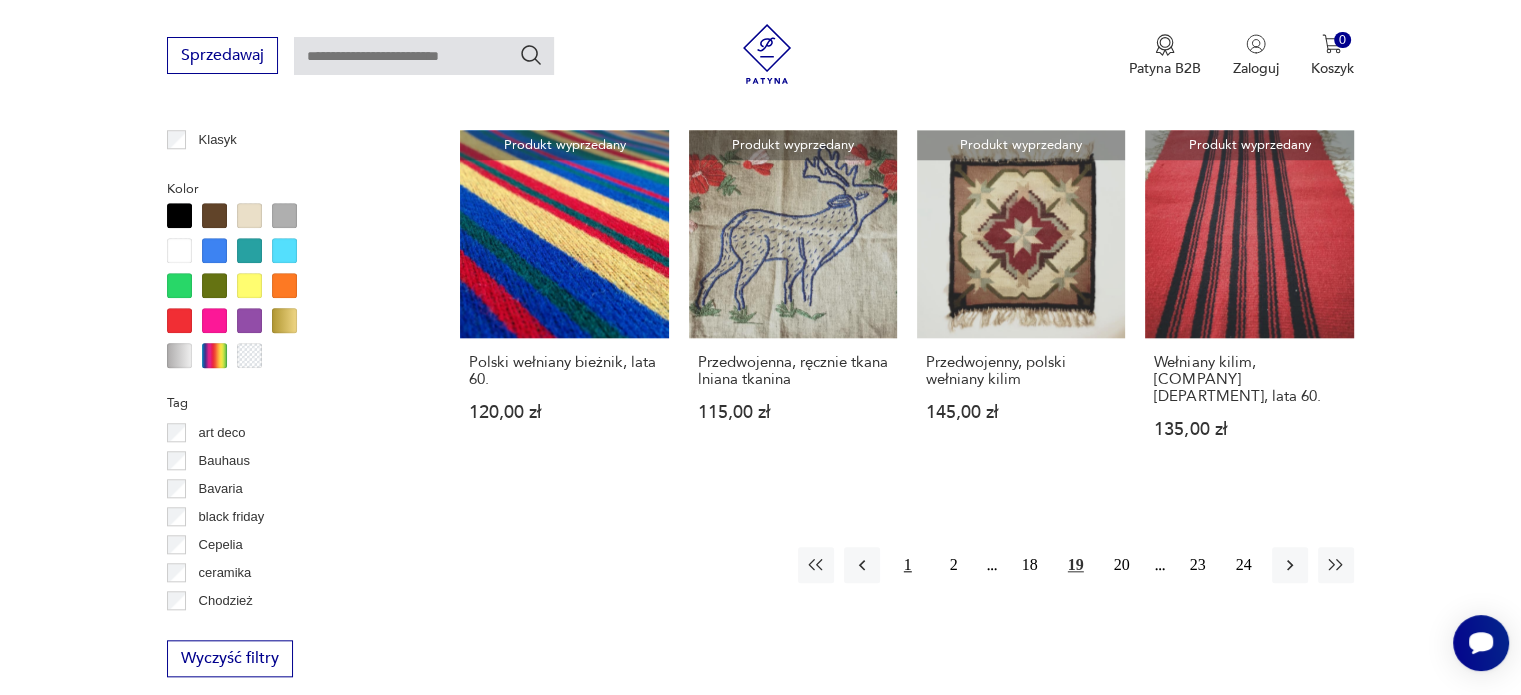 click on "1" at bounding box center (908, 565) 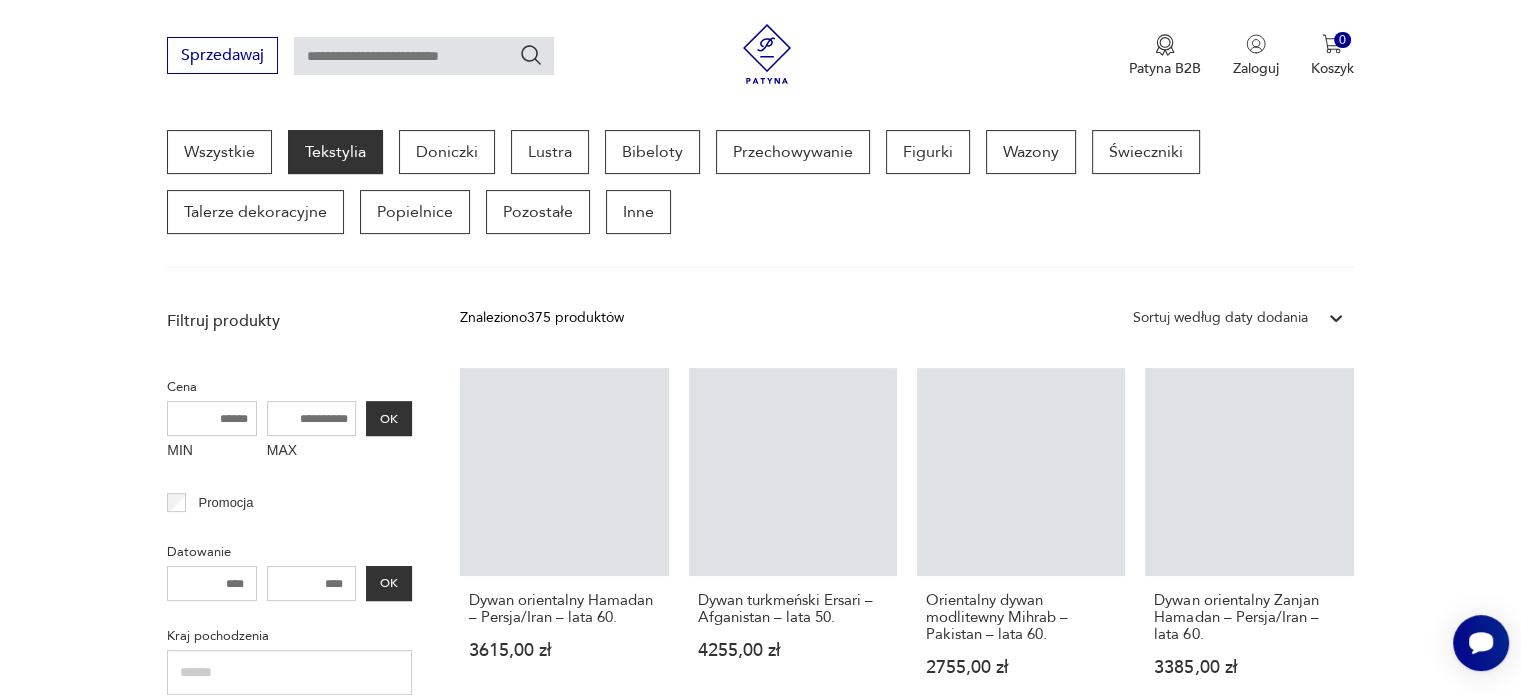 scroll, scrollTop: 530, scrollLeft: 0, axis: vertical 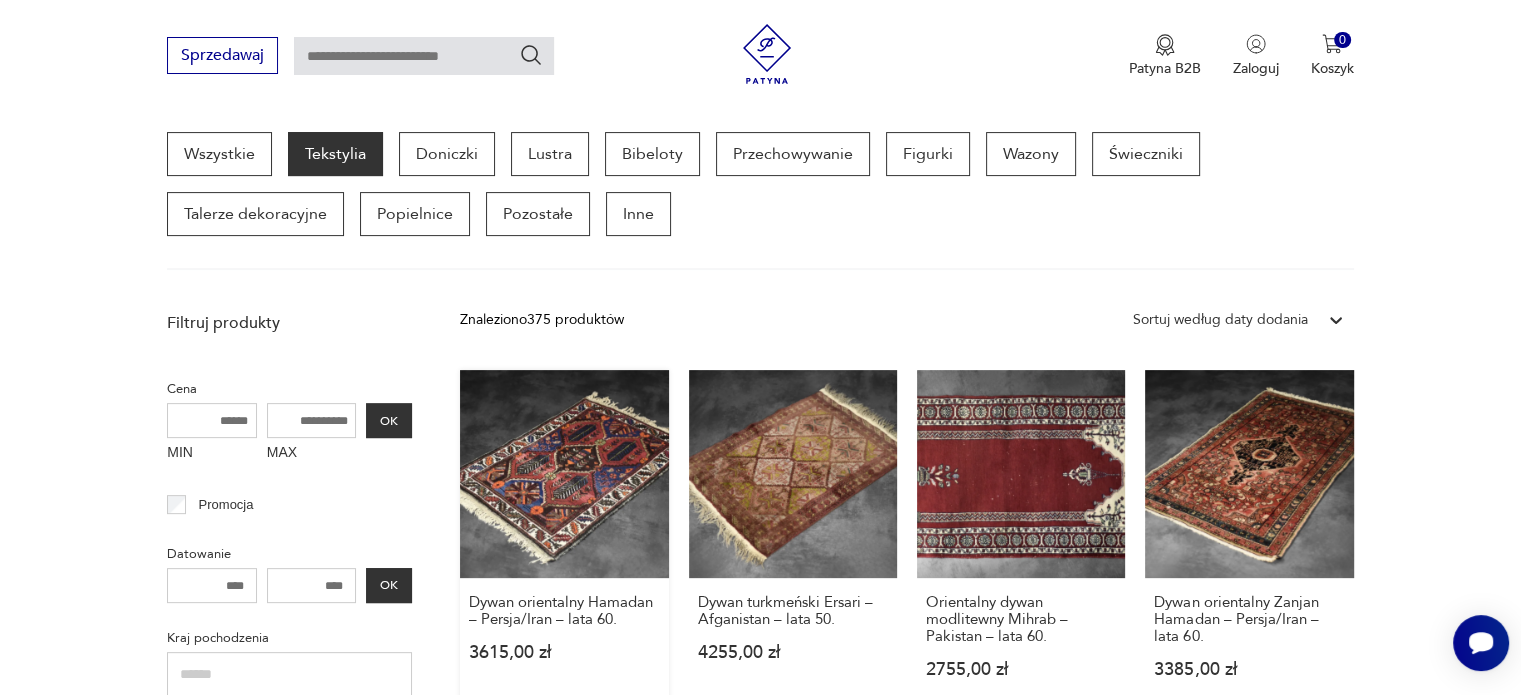 click on "Dywan orientalny Hamadan – Persja/Iran – lata 60. 3615,00 zł" at bounding box center [564, 543] 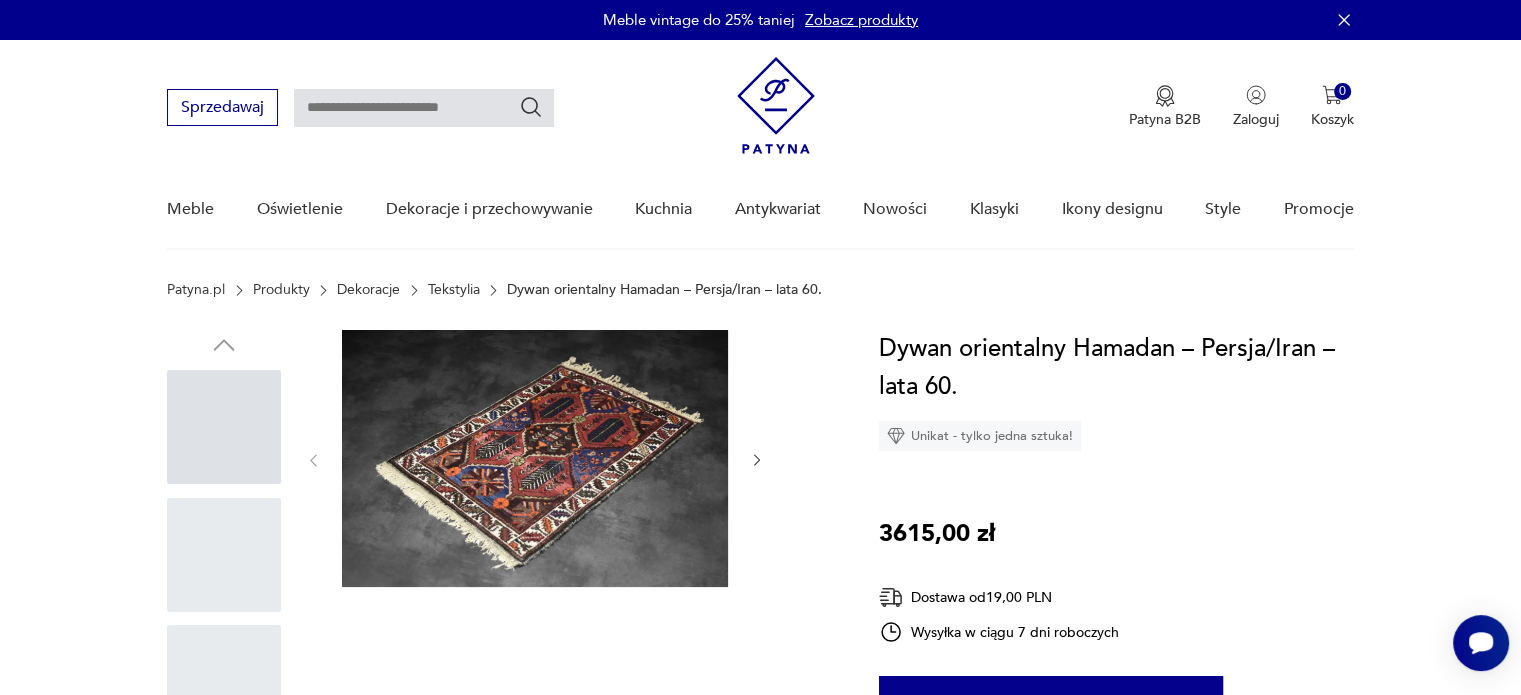 scroll, scrollTop: 0, scrollLeft: 0, axis: both 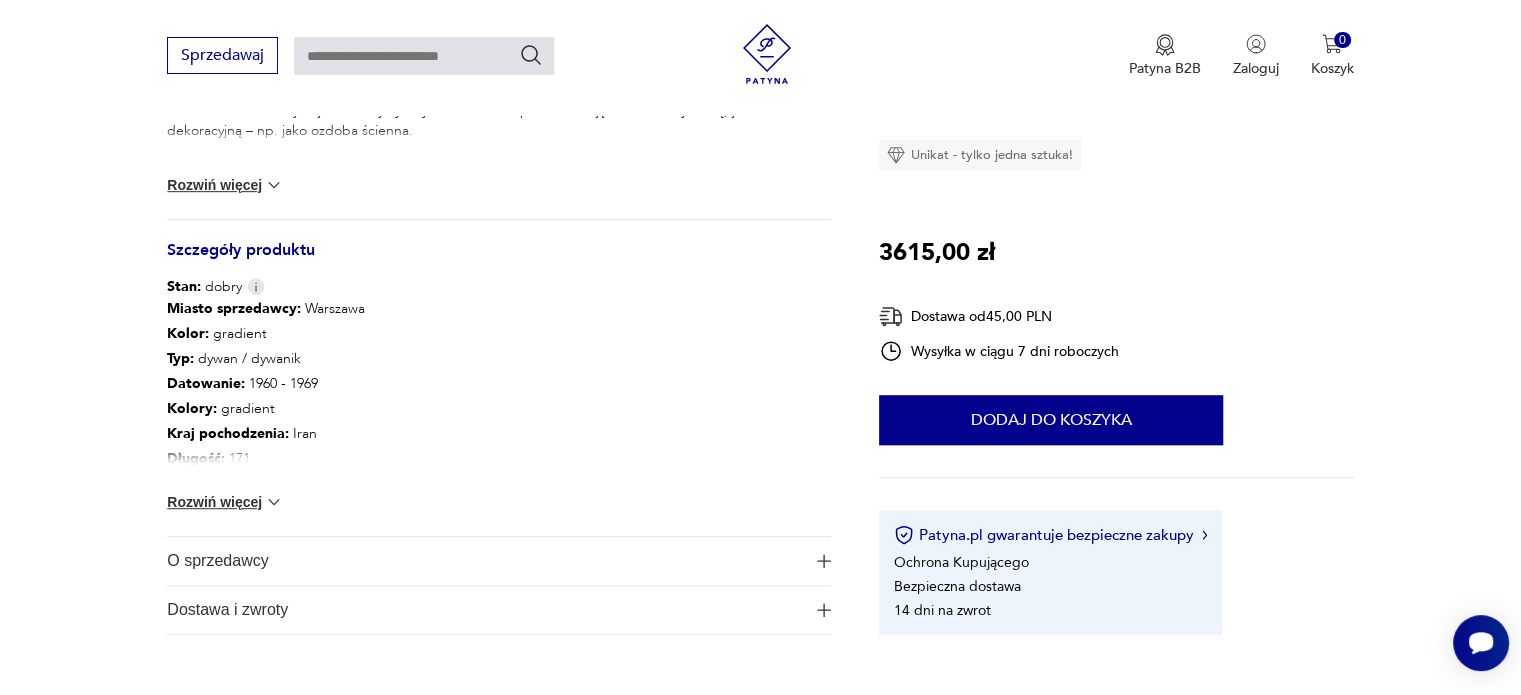 click at bounding box center [274, 502] 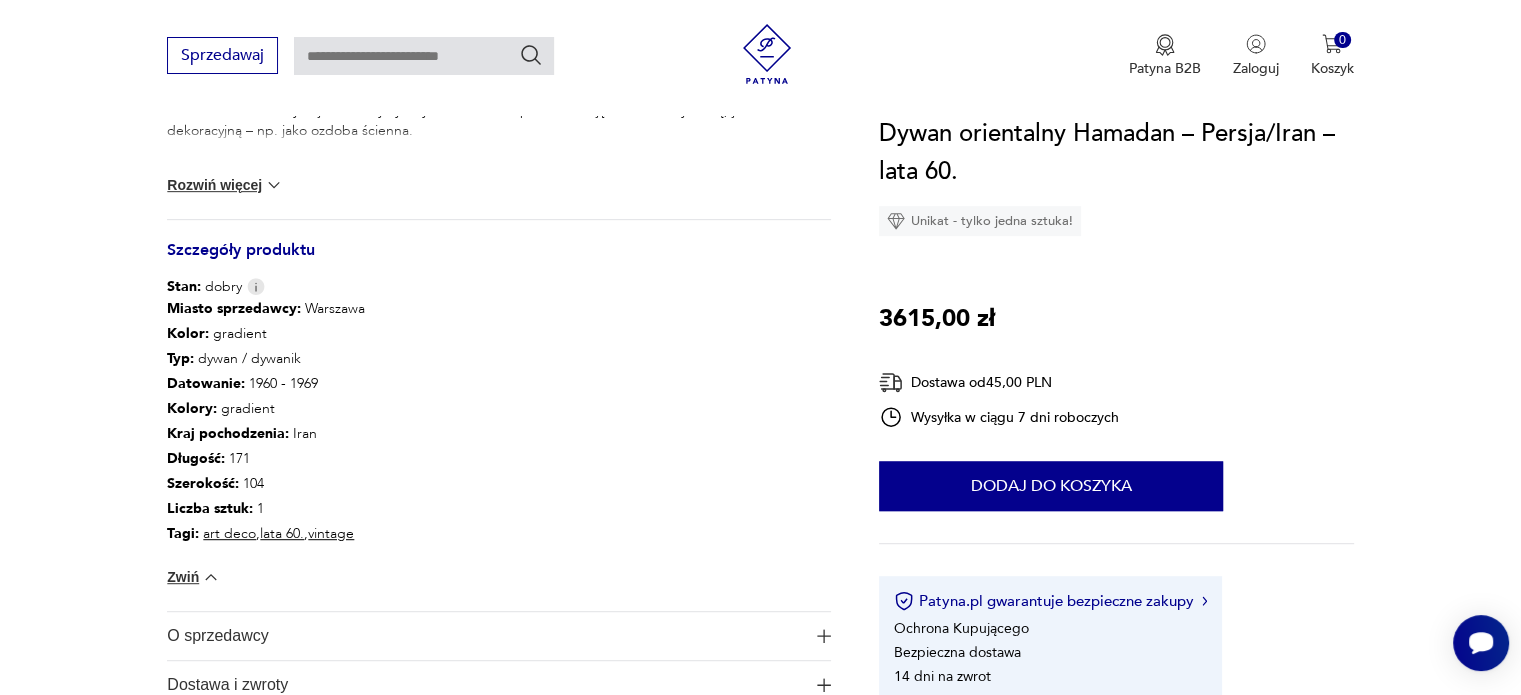 scroll, scrollTop: 0, scrollLeft: 0, axis: both 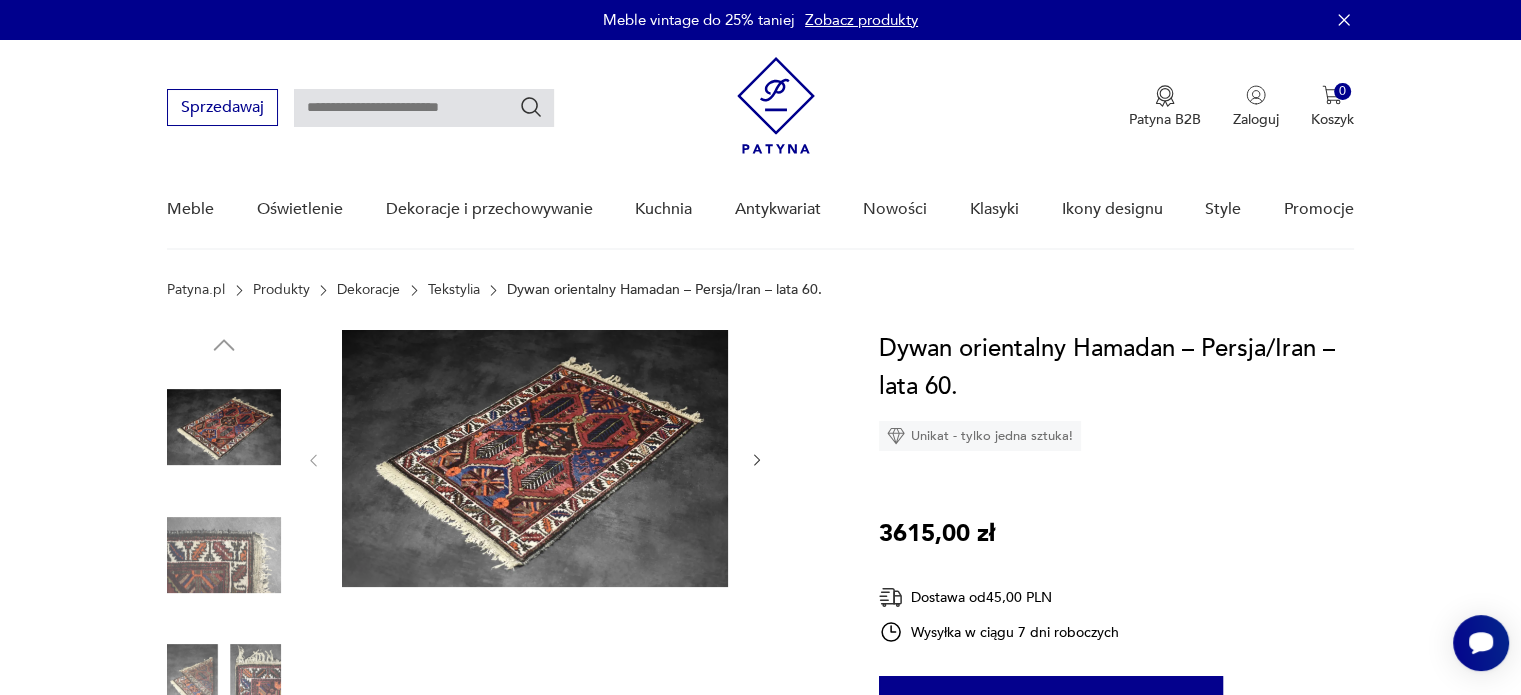 click at bounding box center [224, 427] 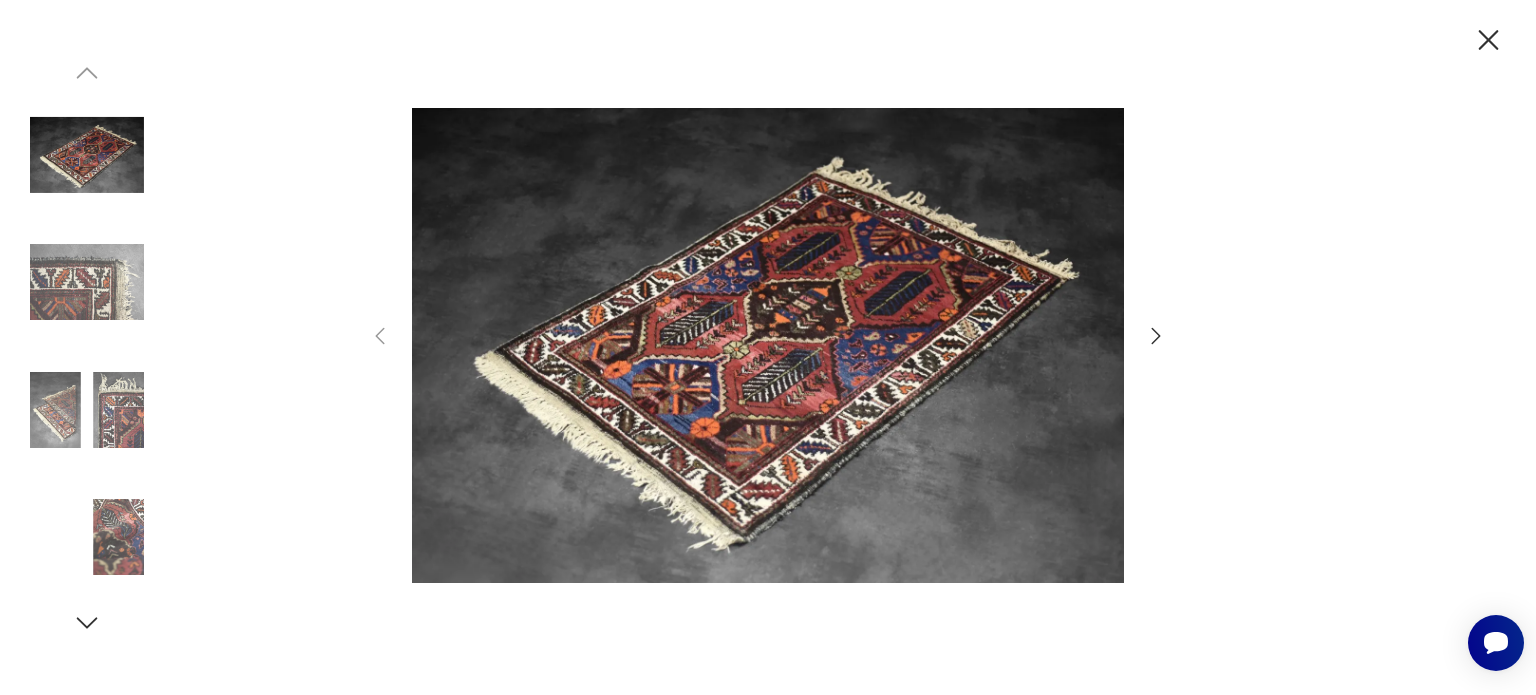 click 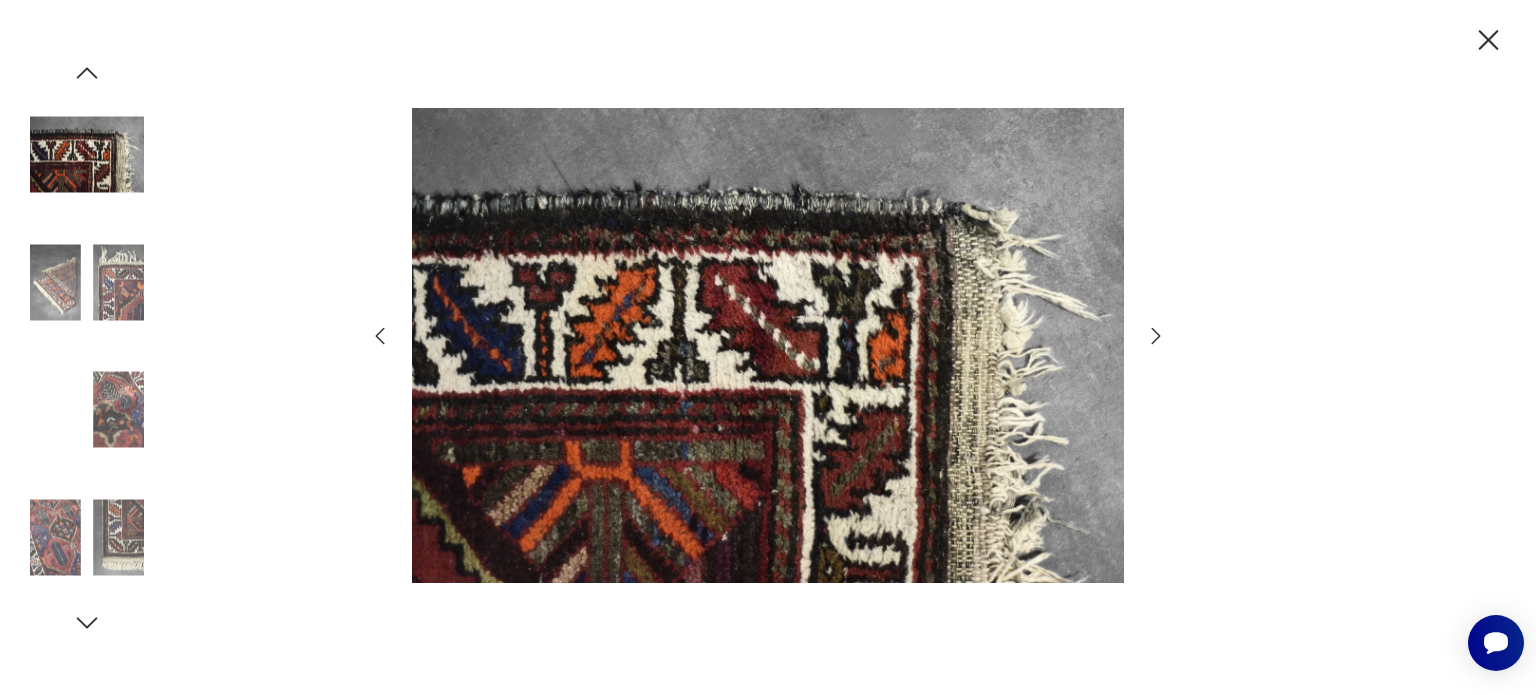 click 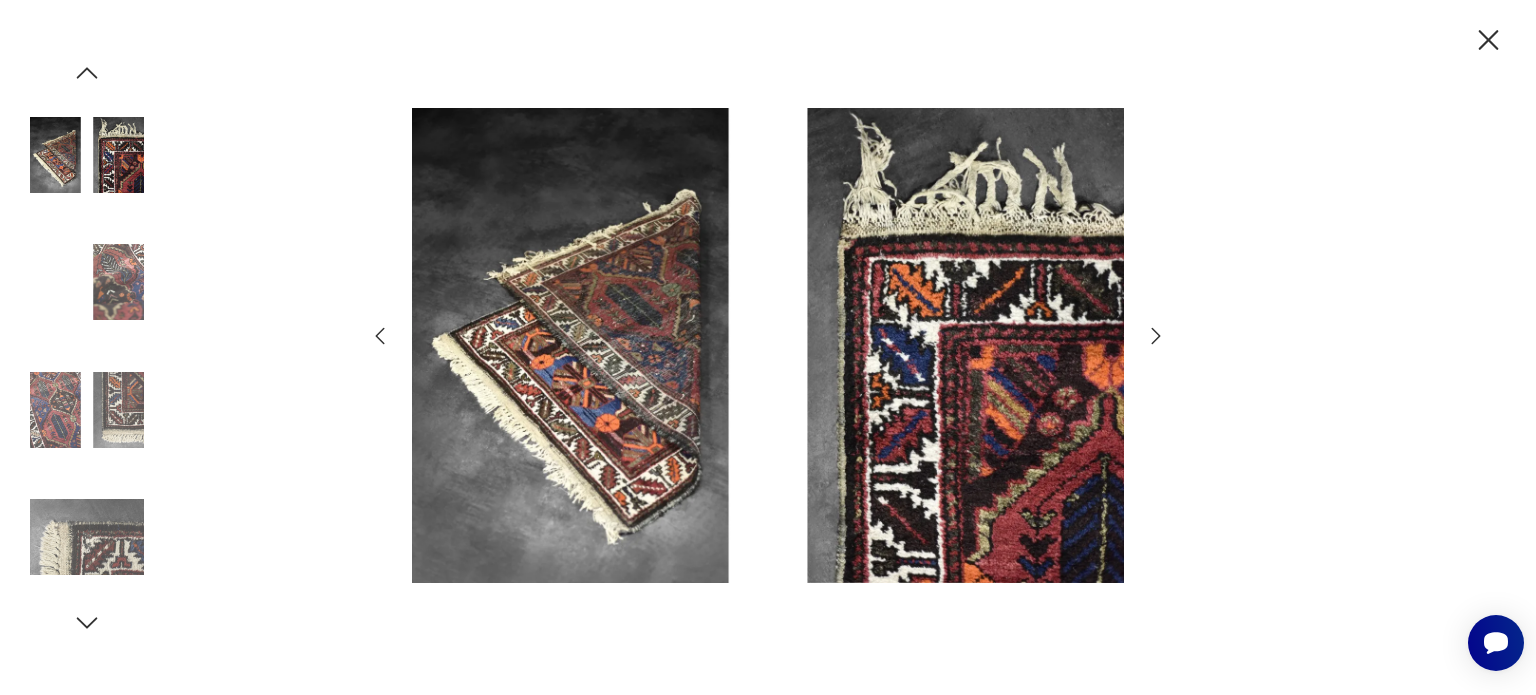 click 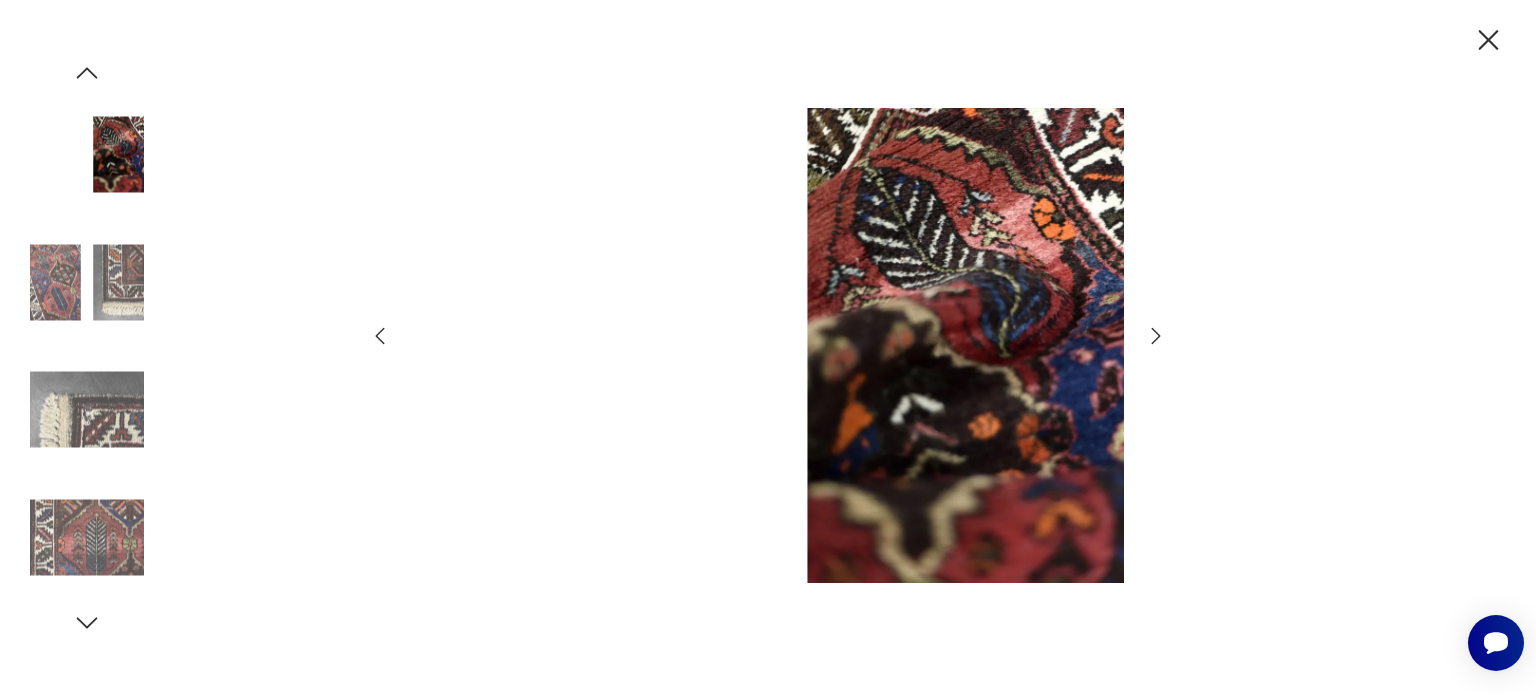 click 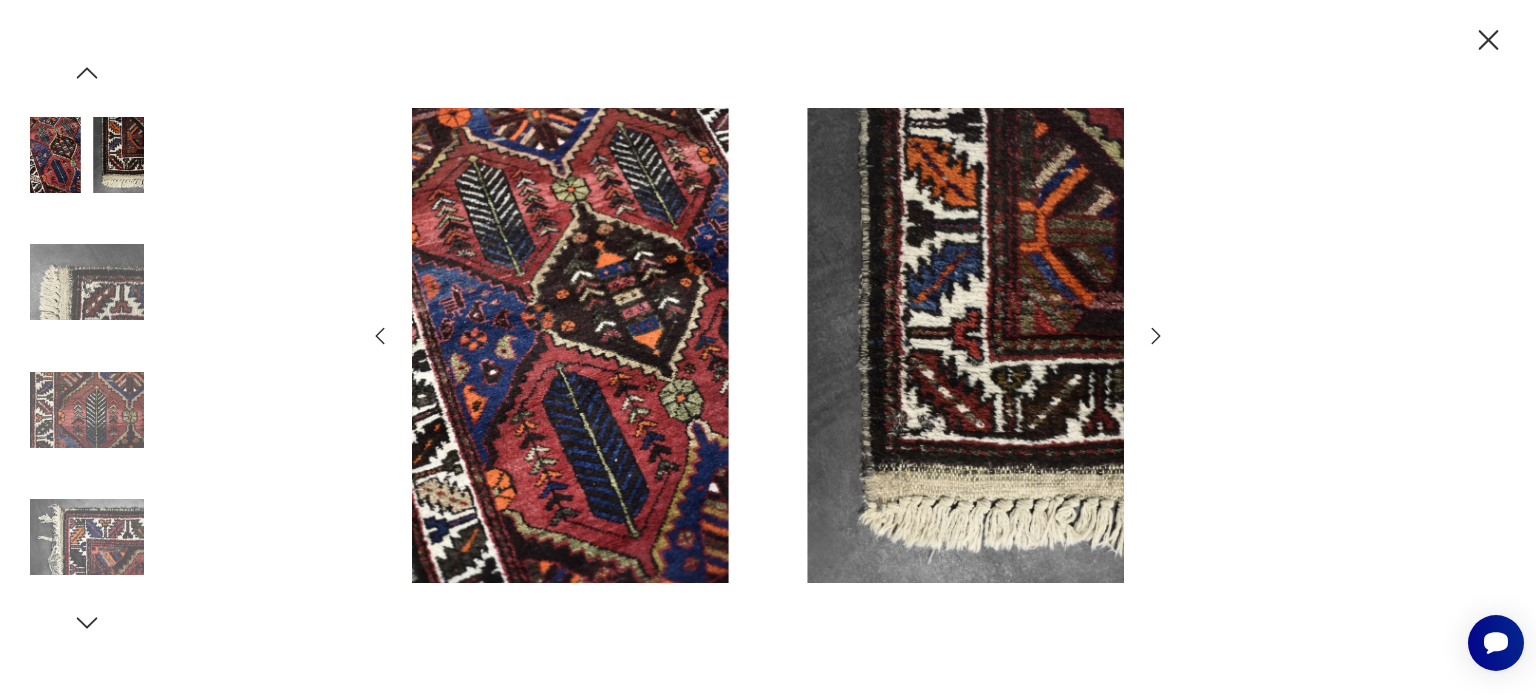 click 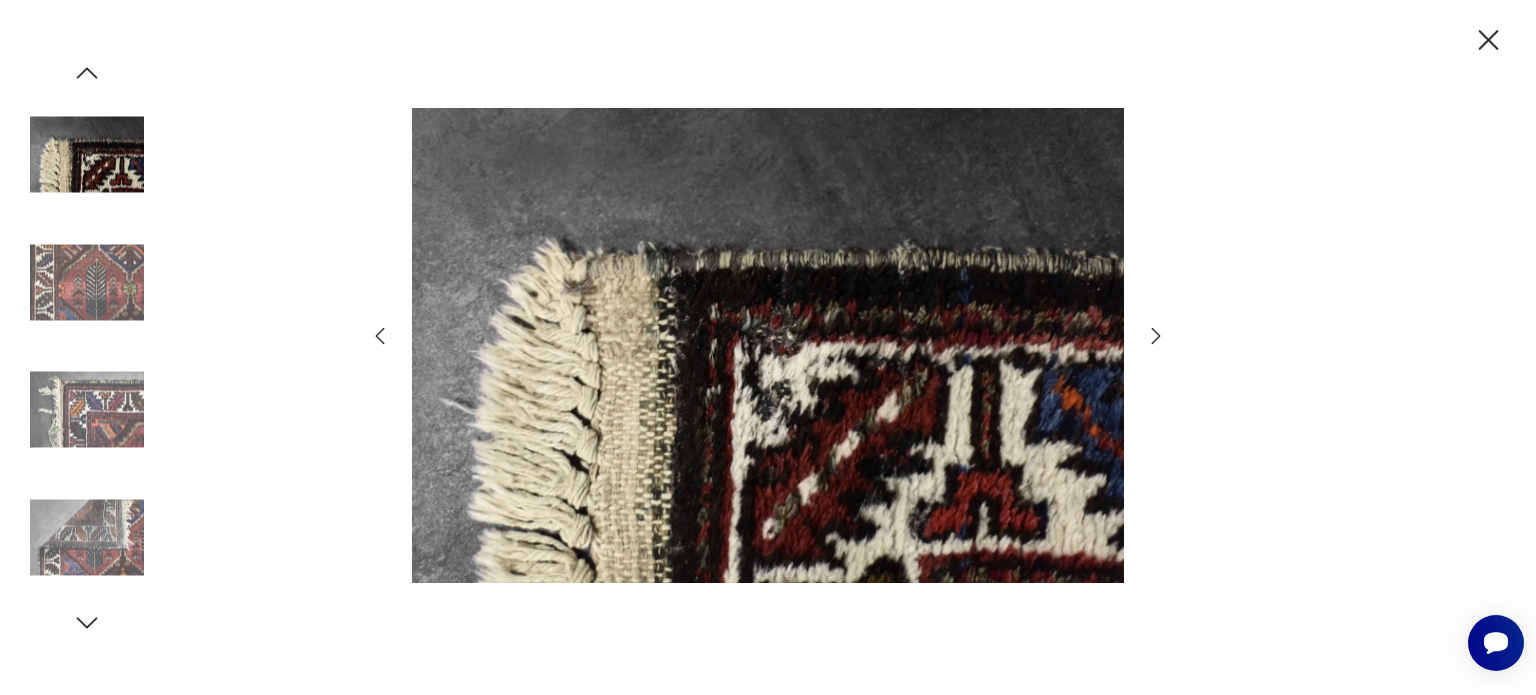 click 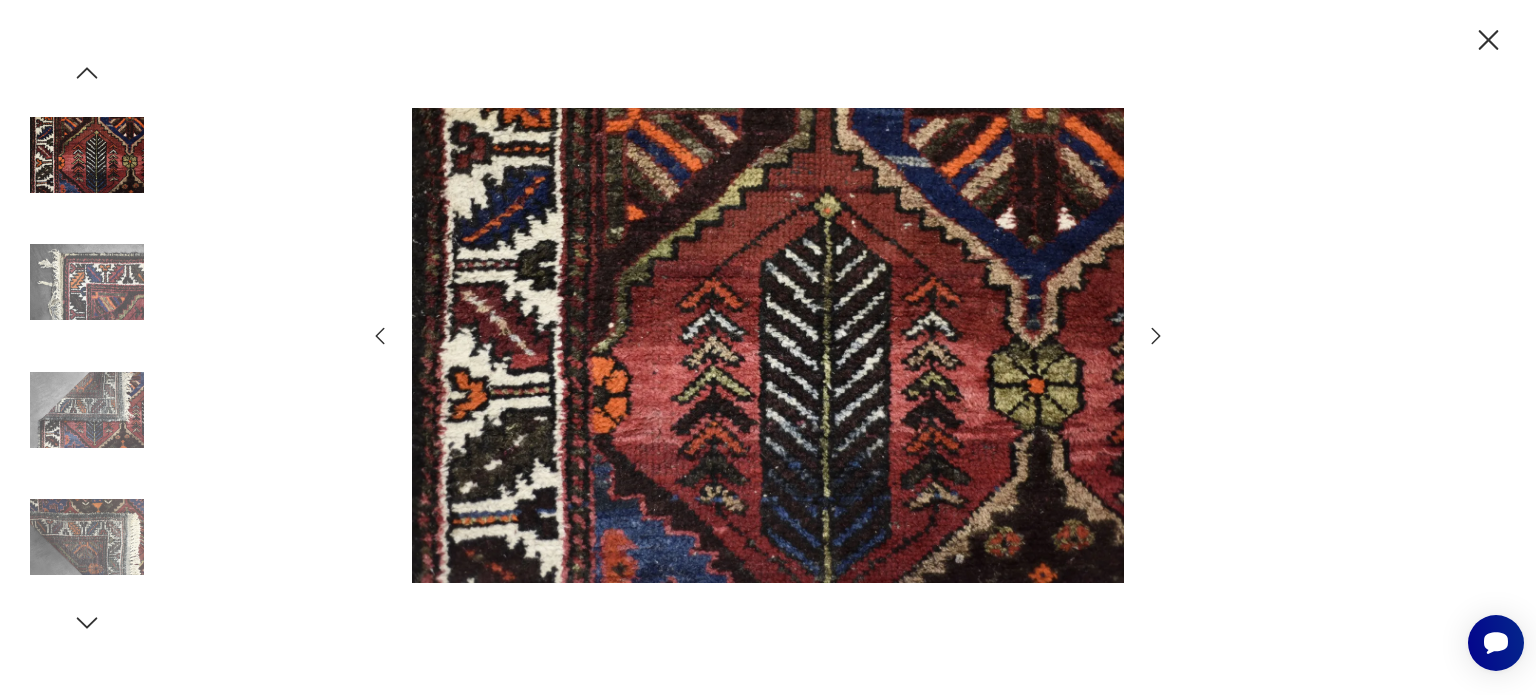 click 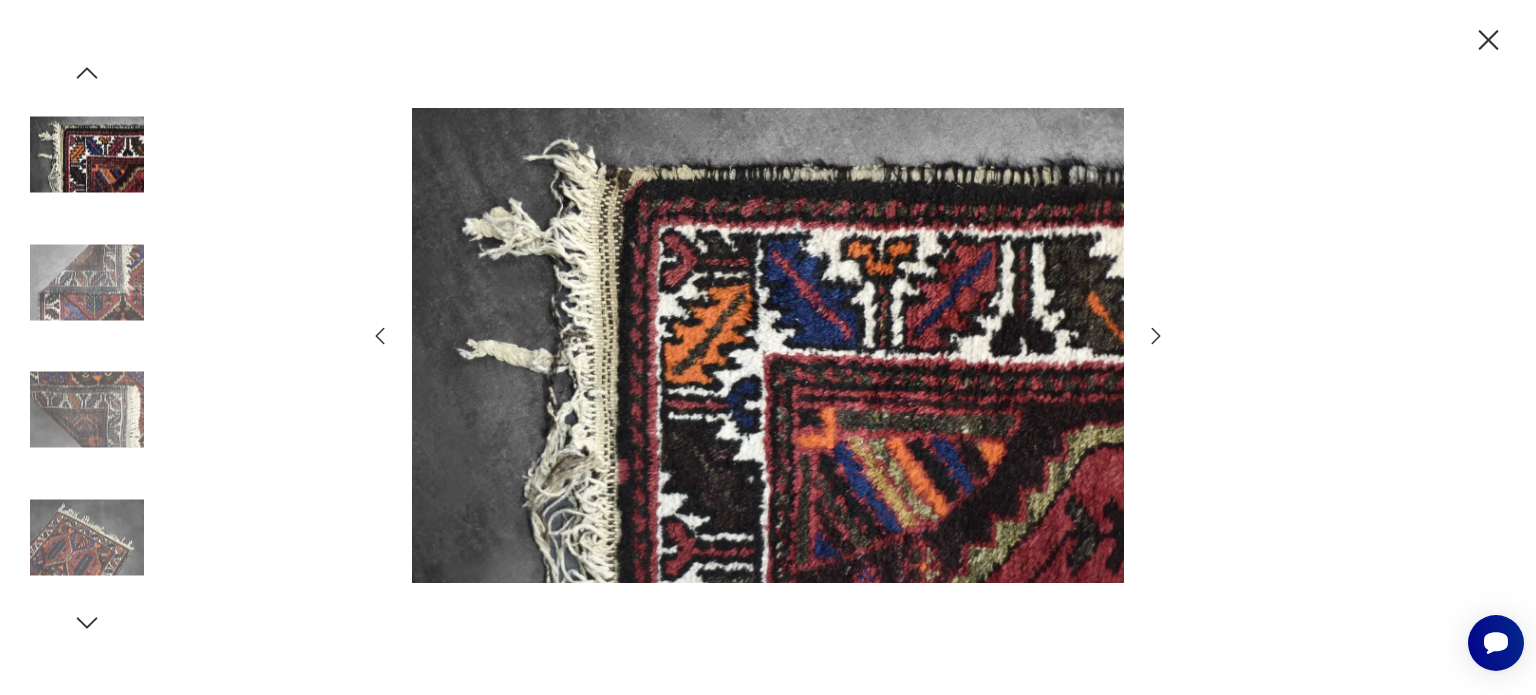 click 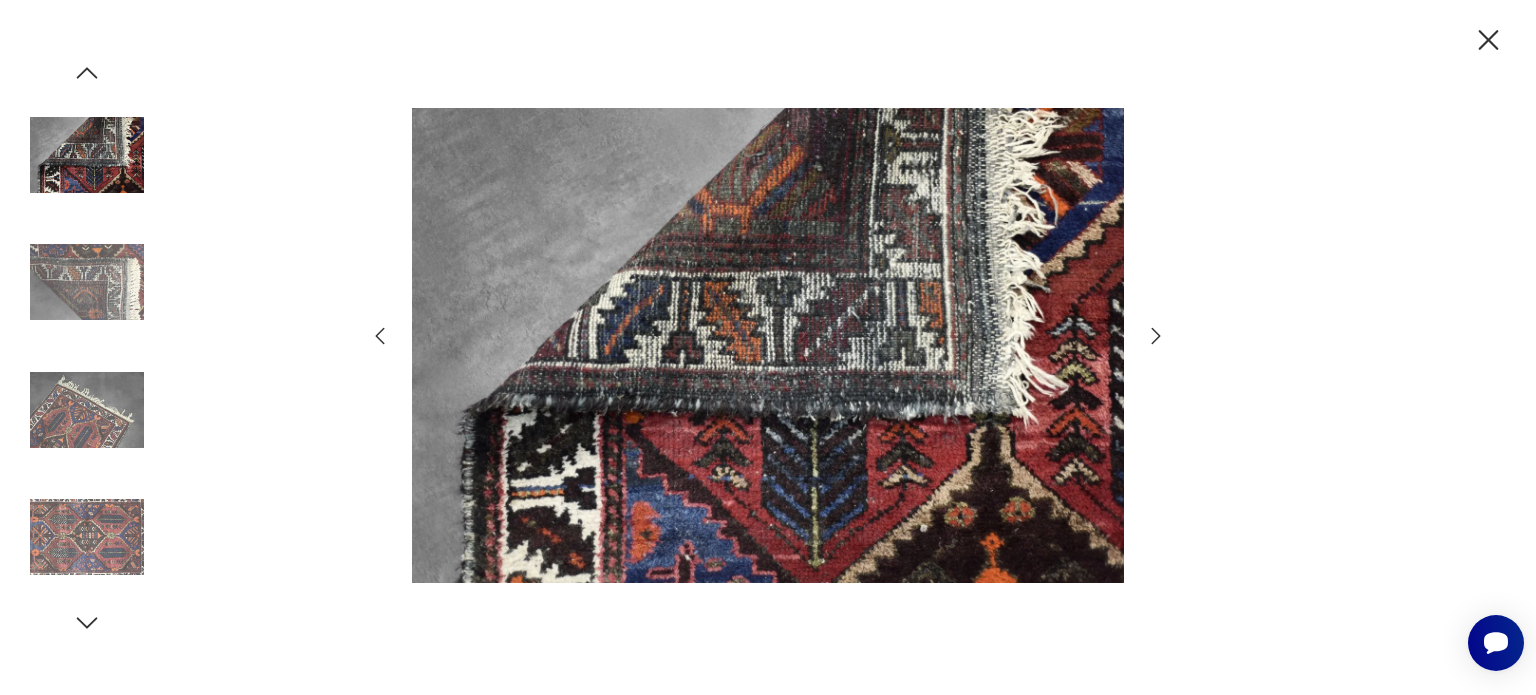 click 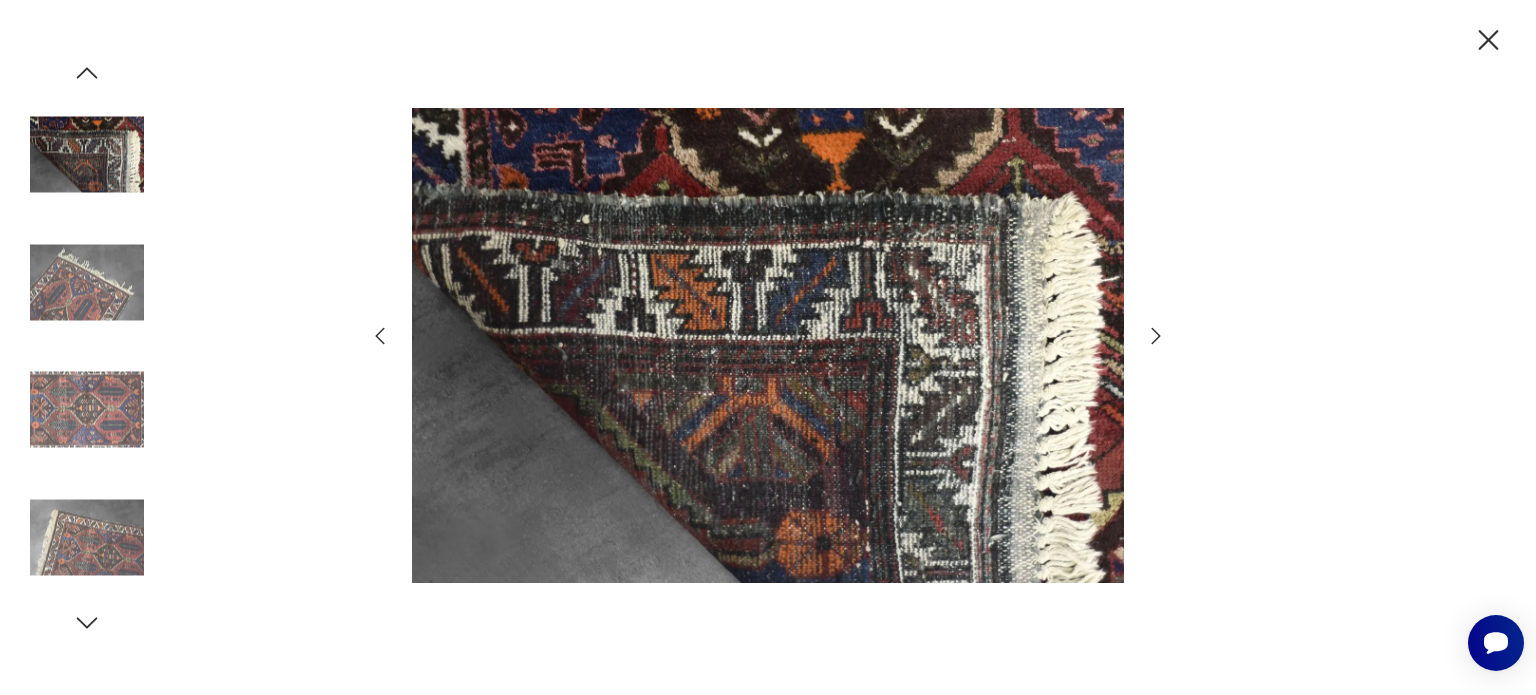 click 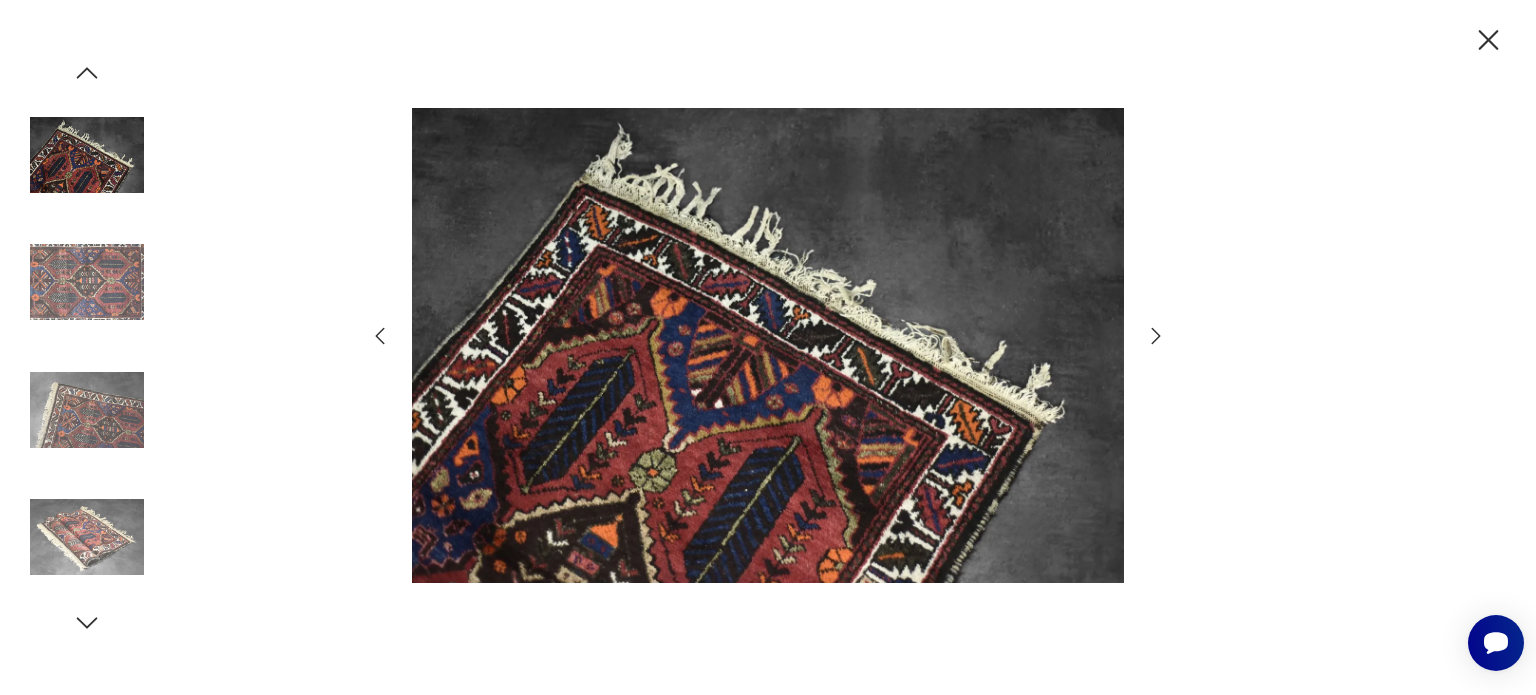 click 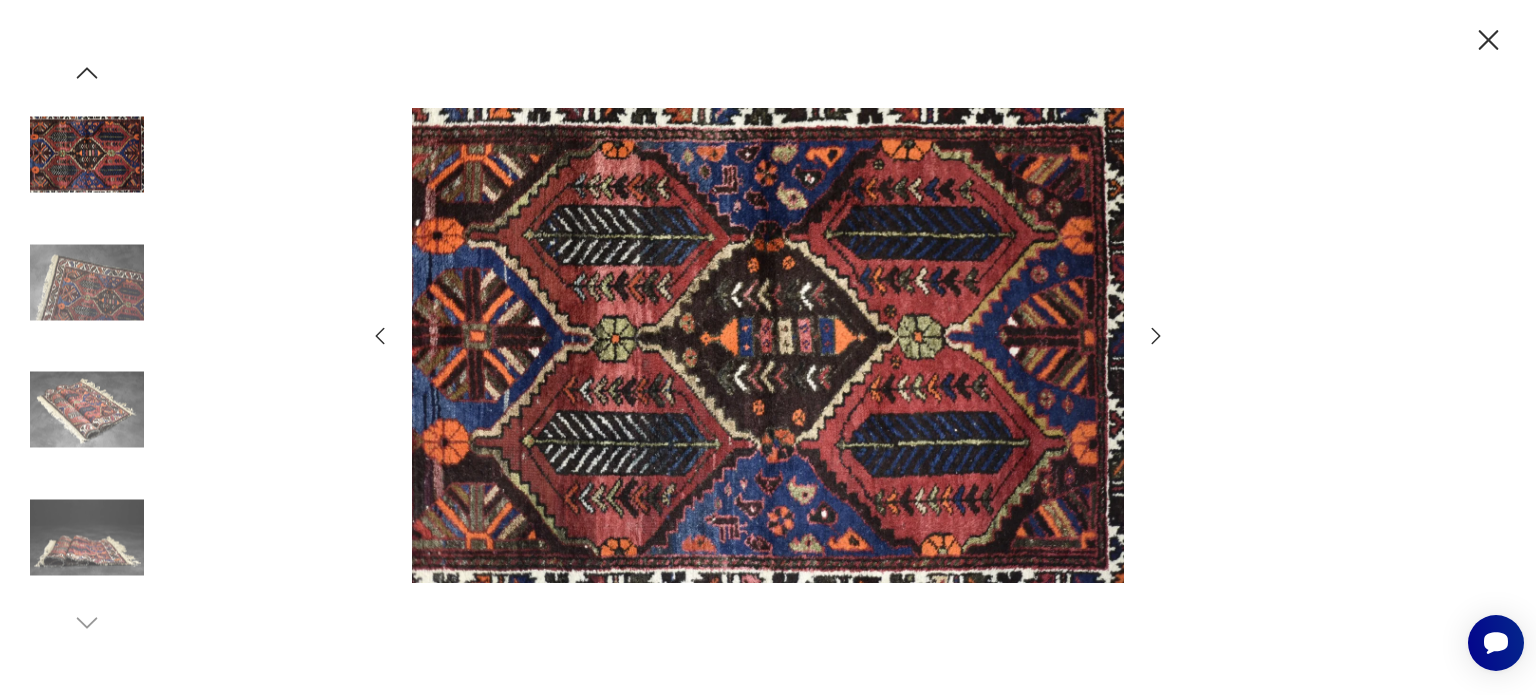 click 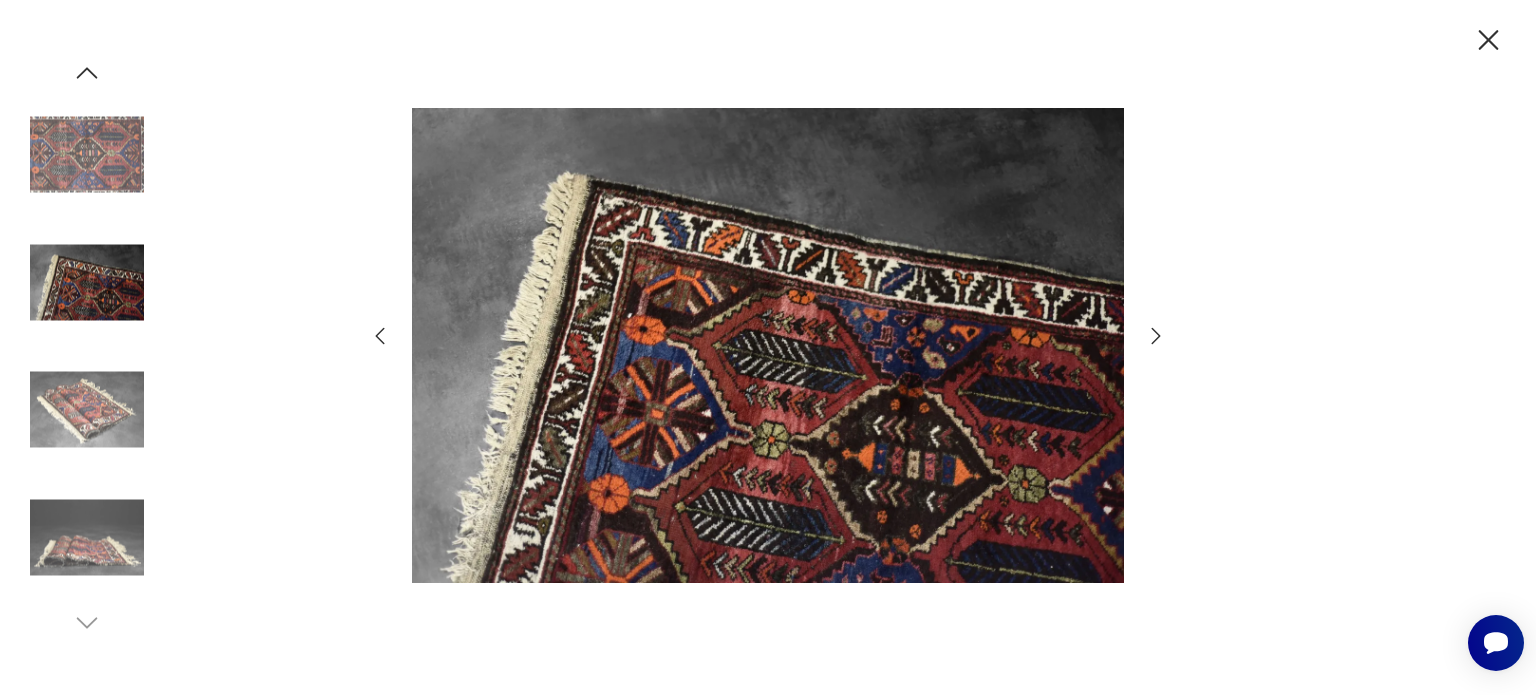 click 